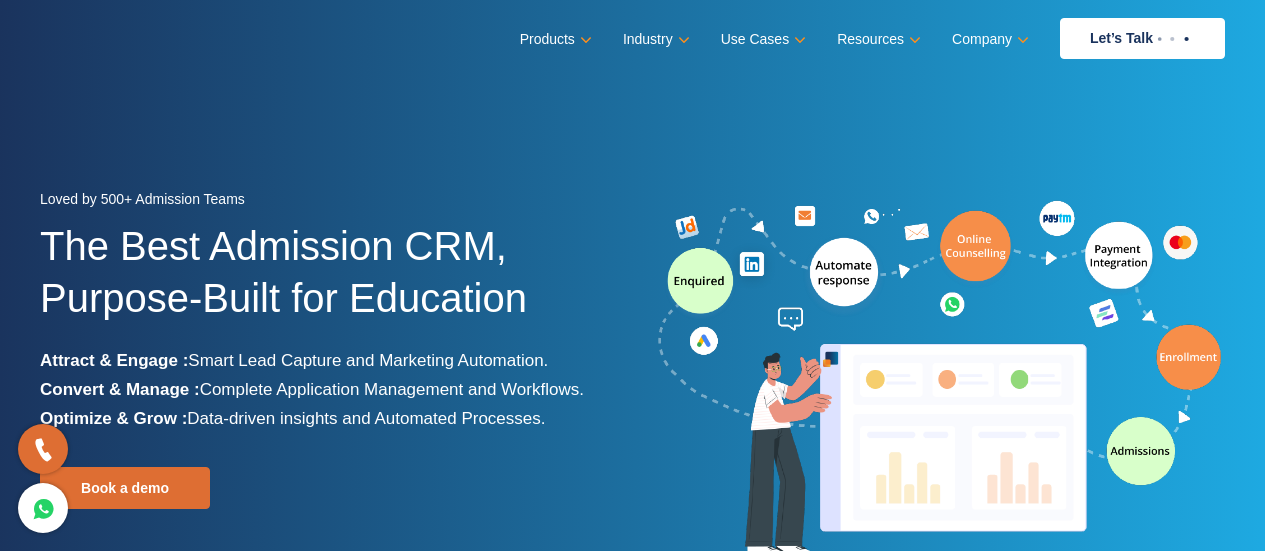scroll, scrollTop: 0, scrollLeft: 0, axis: both 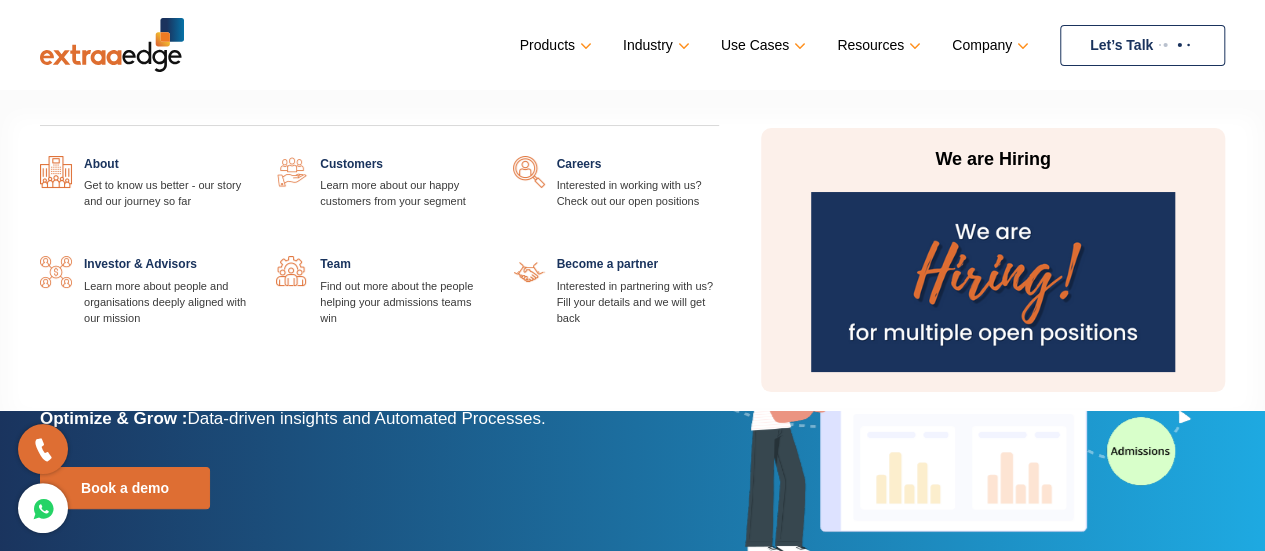 click at bounding box center [992, 282] 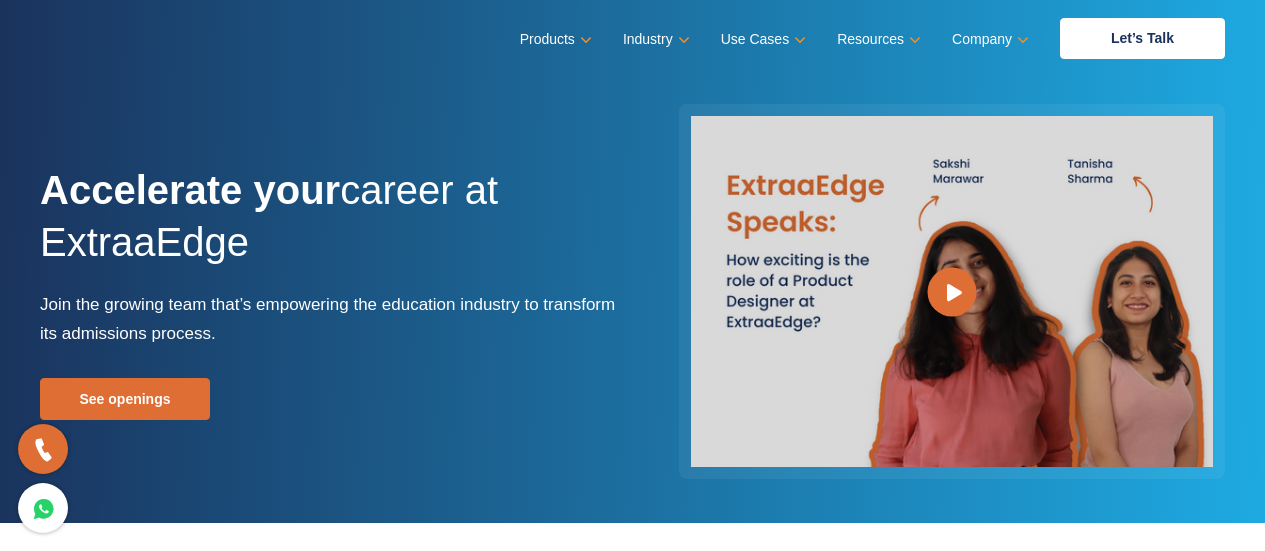 scroll, scrollTop: 0, scrollLeft: 0, axis: both 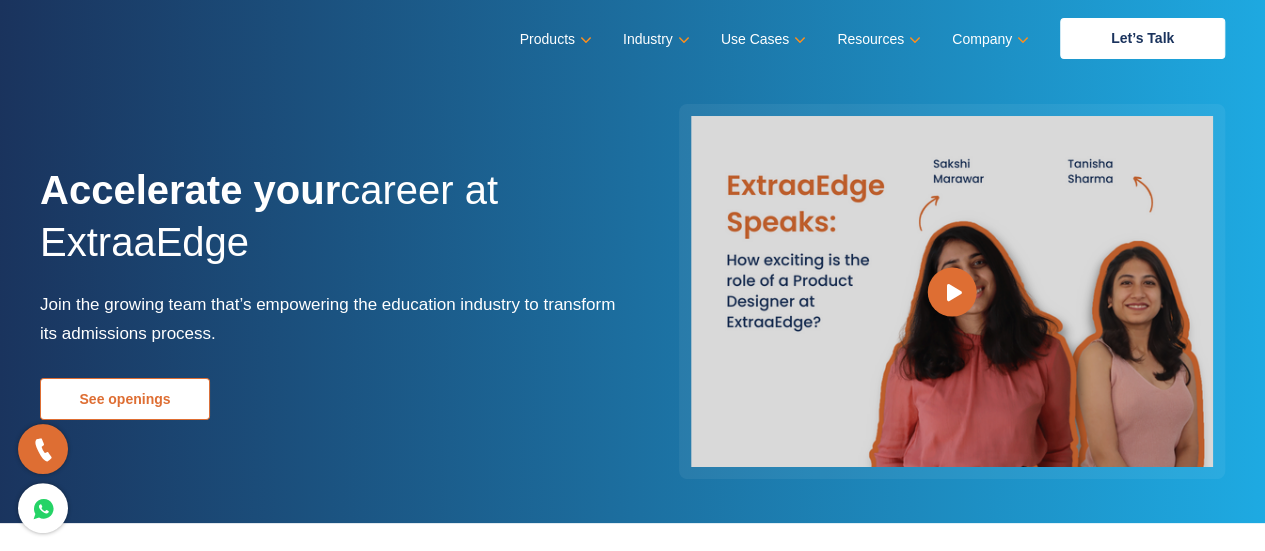 click on "See openings" at bounding box center [125, 399] 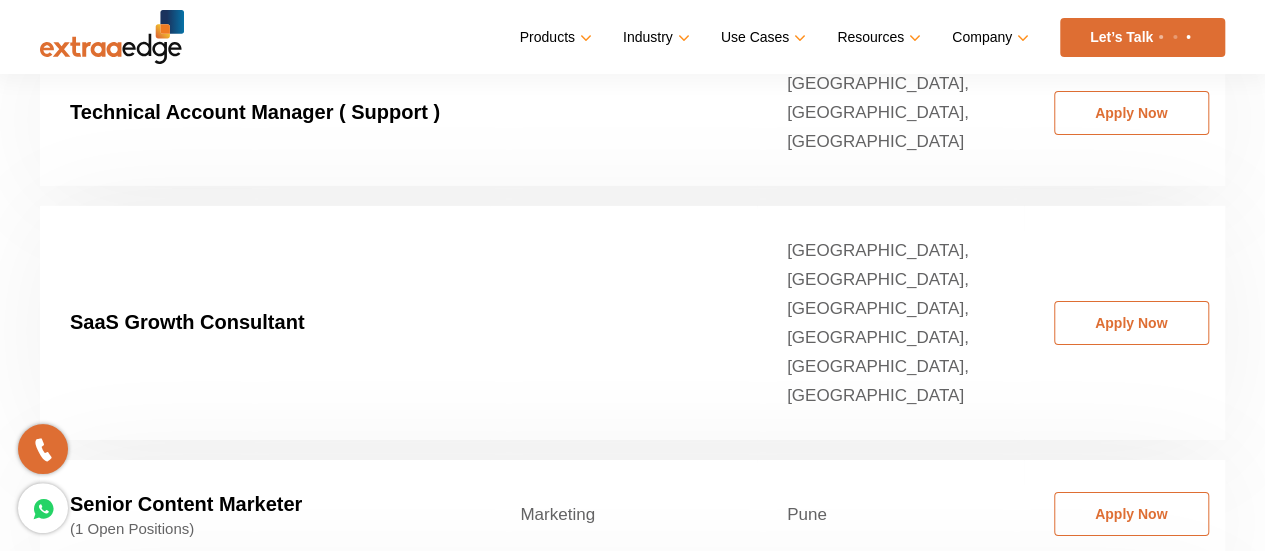 scroll, scrollTop: 3252, scrollLeft: 0, axis: vertical 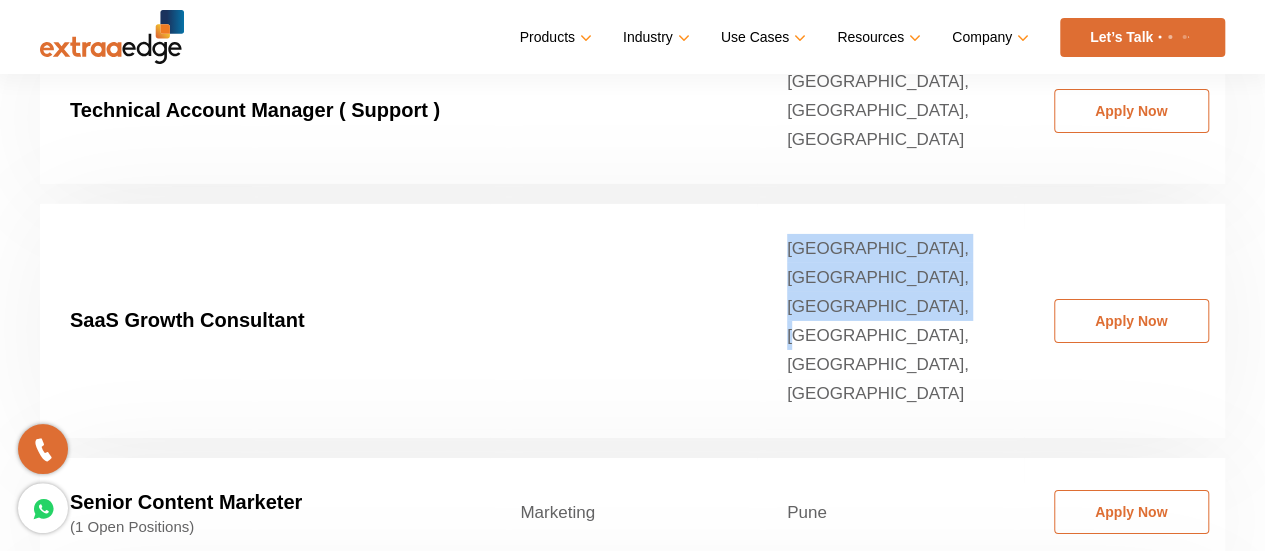 drag, startPoint x: 768, startPoint y: 194, endPoint x: 944, endPoint y: 248, distance: 184.0978 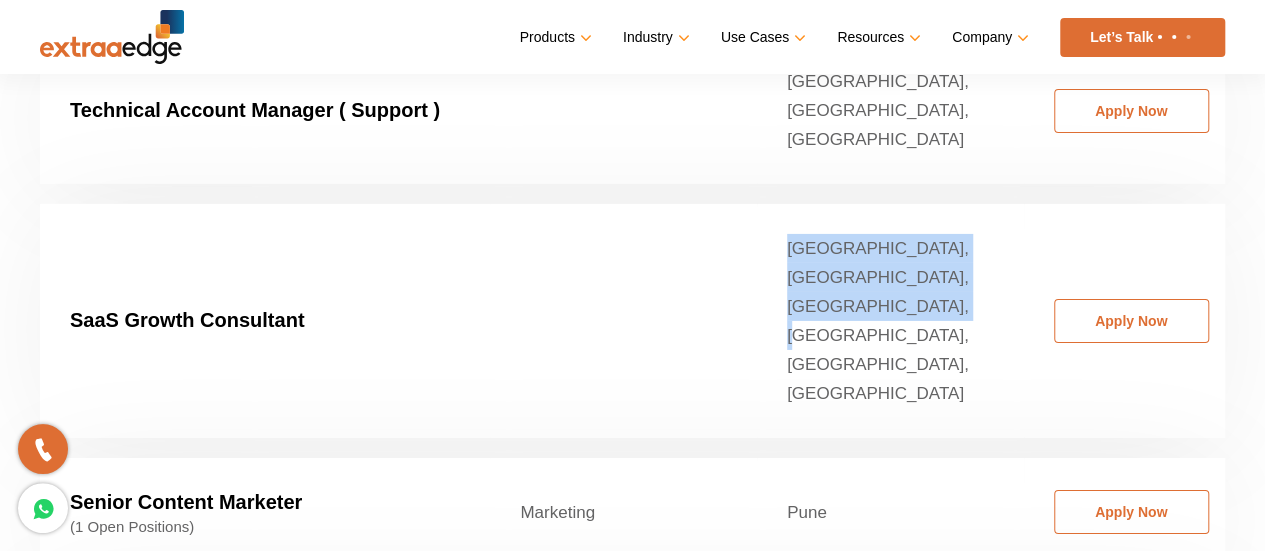 click on "Chennai, Coimbatore, Mangalore, Nellore, Palakkad, Wayanad" at bounding box center (890, 321) 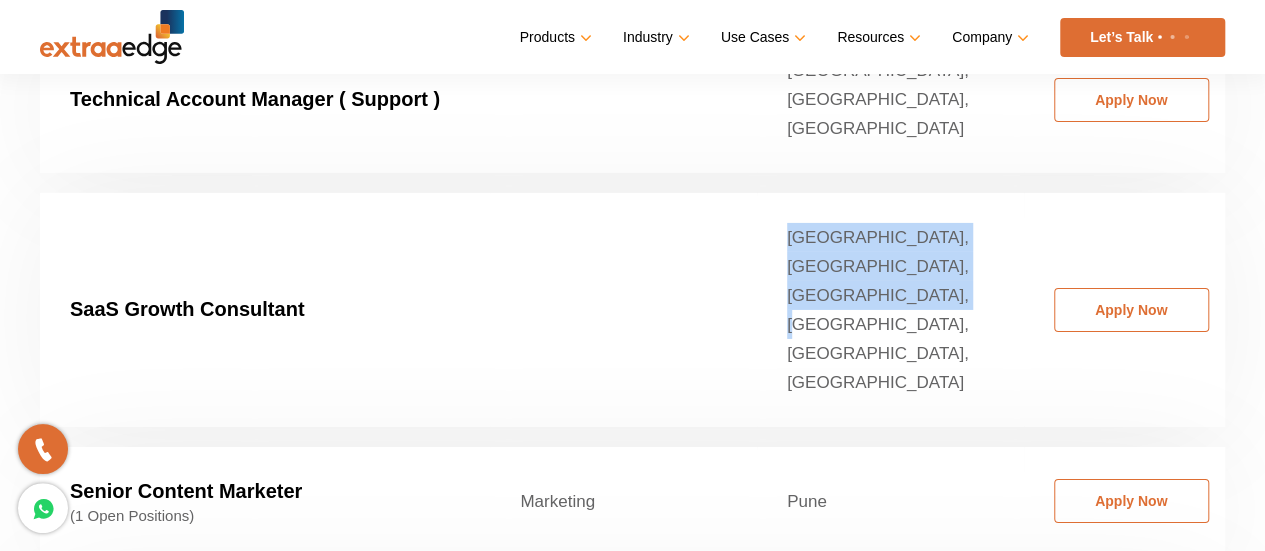 scroll, scrollTop: 3261, scrollLeft: 0, axis: vertical 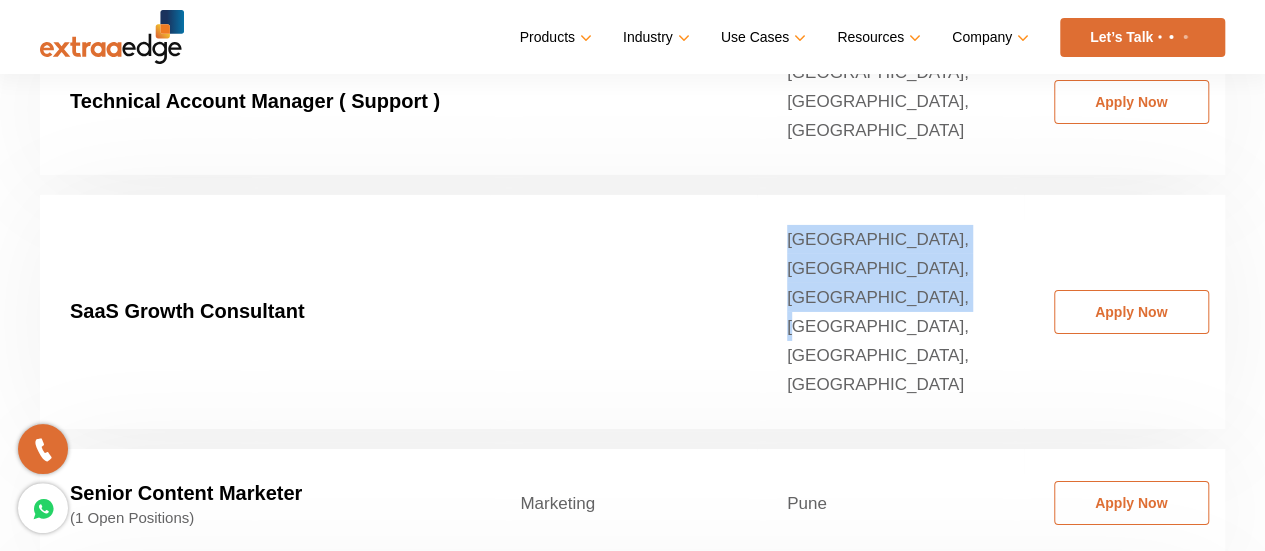 click on "Technical Account Manager ( Support )
Bangalore, Hyderabad, Kolkata
Apply Now
SaaS Growth Consultant
Chennai, Coimbatore, Mangalore, Nellore, Palakkad, Wayanad
Apply Now
Senior Content Marketer   (1 Open Positions)
Marketing
Pune
Apply Now
Business Development Specialist   (3 Open Positions)
Sales
Chennai, Delhi, Indore
Apply Now
Outbound Demand Generation Specialist   (1 Open Positions)
Inside Sales
Delhi
Apply Now
Customer Delight   (2 Open Positions)
Customer Success
Pune
Apply Now
Customer Success   (3 Open Positions)
Customer Success
Kolkata, Mumbai, Pune
Apply Now
Recruitment Specialist
Pune" at bounding box center [632, 907] 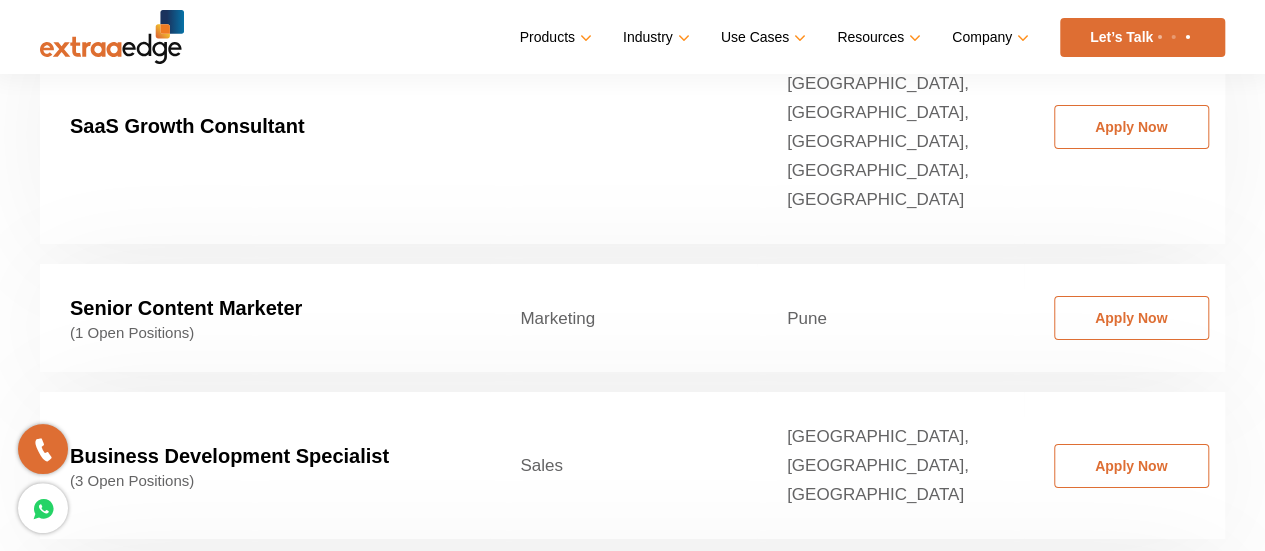 scroll, scrollTop: 3447, scrollLeft: 0, axis: vertical 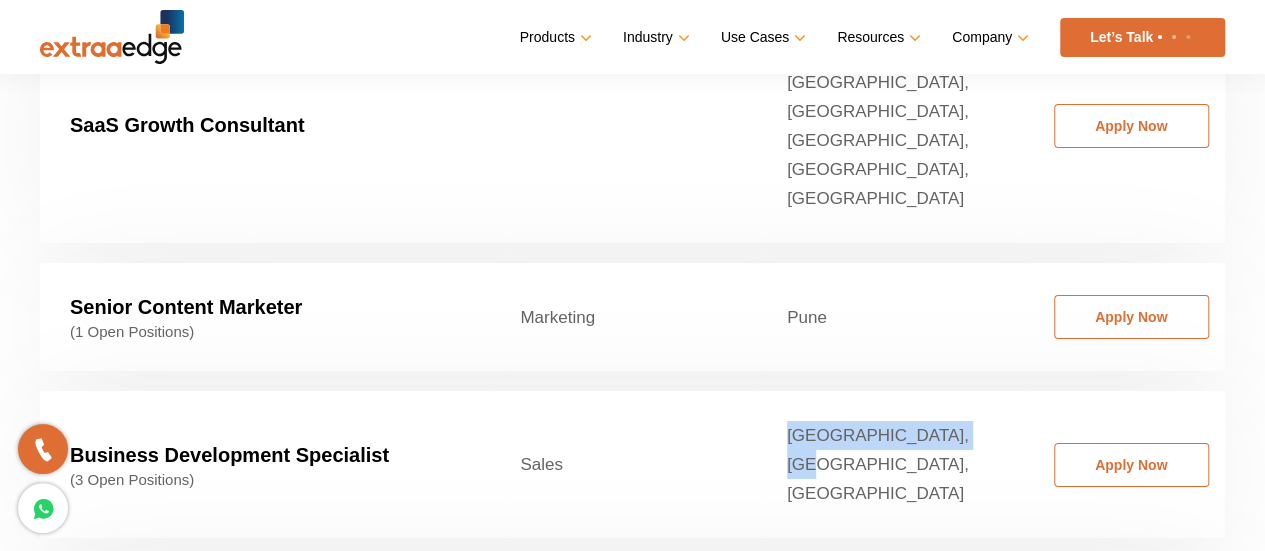 drag, startPoint x: 961, startPoint y: 298, endPoint x: 782, endPoint y: 295, distance: 179.02513 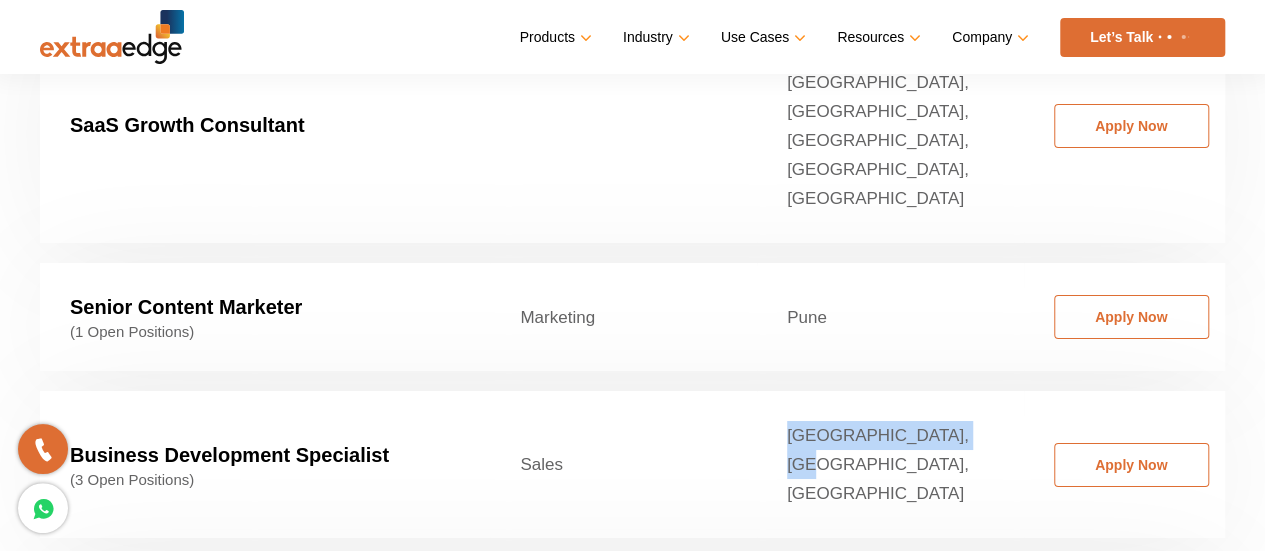 click on "Chennai, Delhi, Indore" at bounding box center [890, 464] 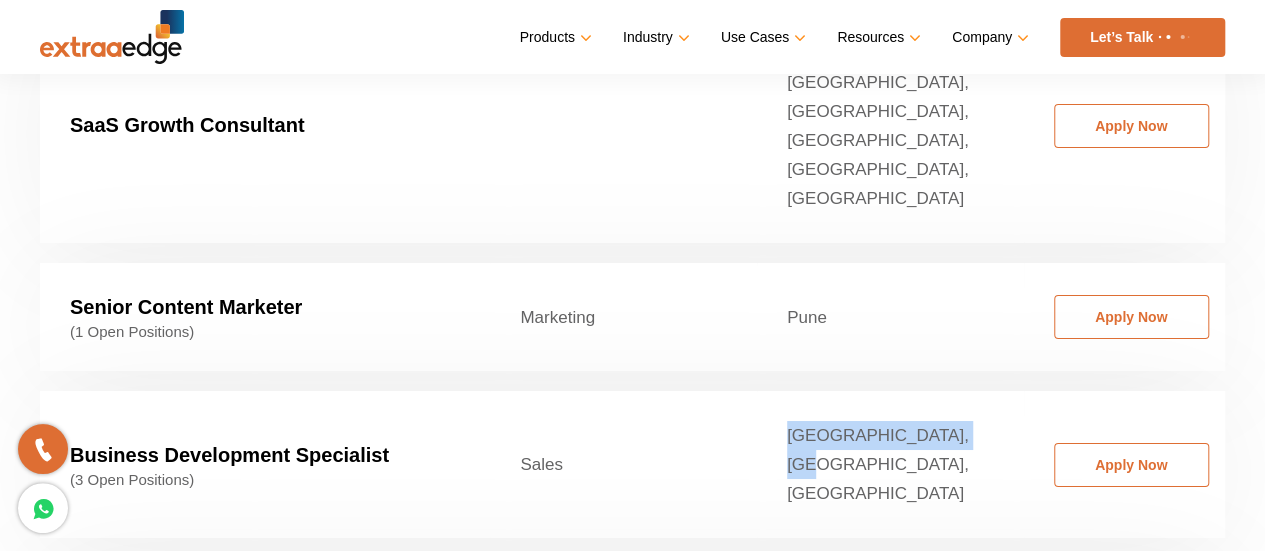 click on "Chennai, Delhi, Indore" at bounding box center [890, 464] 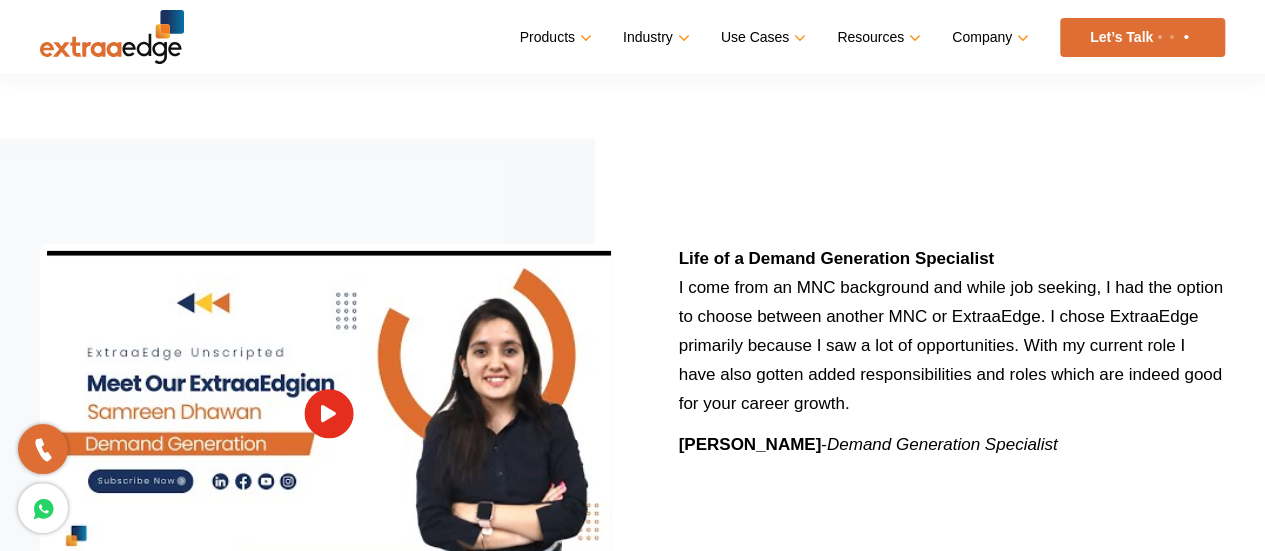 scroll, scrollTop: 2482, scrollLeft: 0, axis: vertical 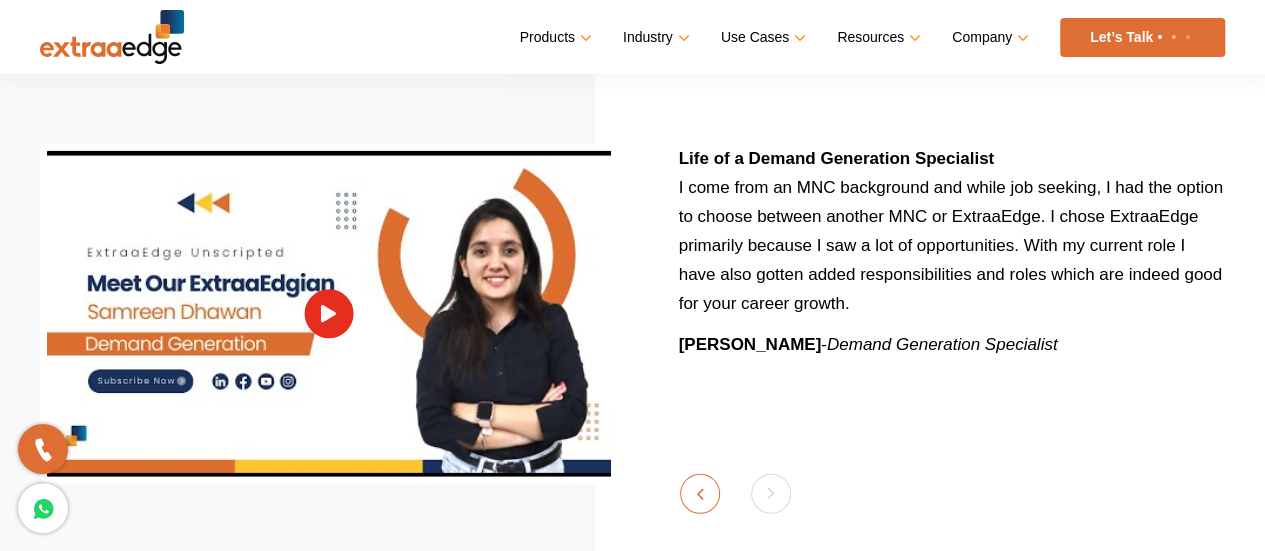 click on "Previous" at bounding box center [700, 494] 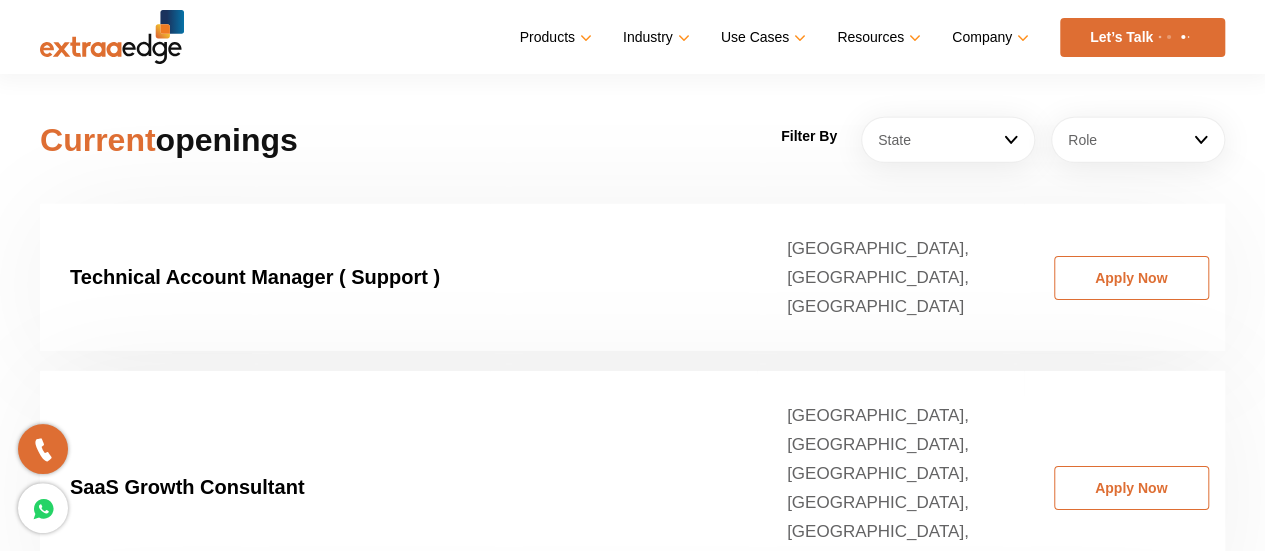 scroll, scrollTop: 3086, scrollLeft: 0, axis: vertical 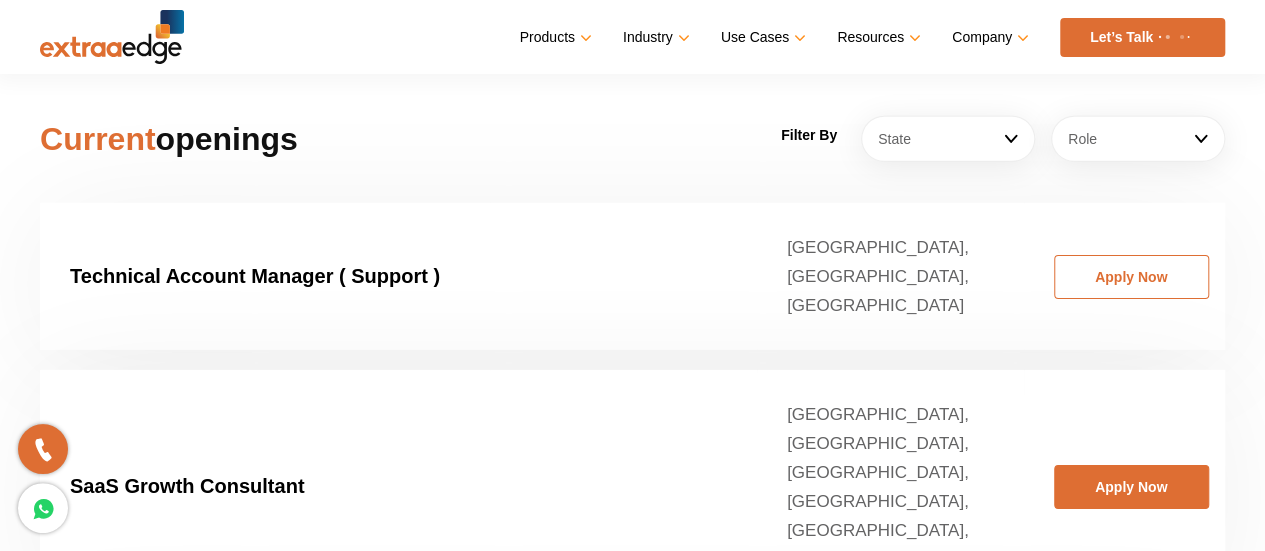 click on "Apply Now" at bounding box center (1131, 487) 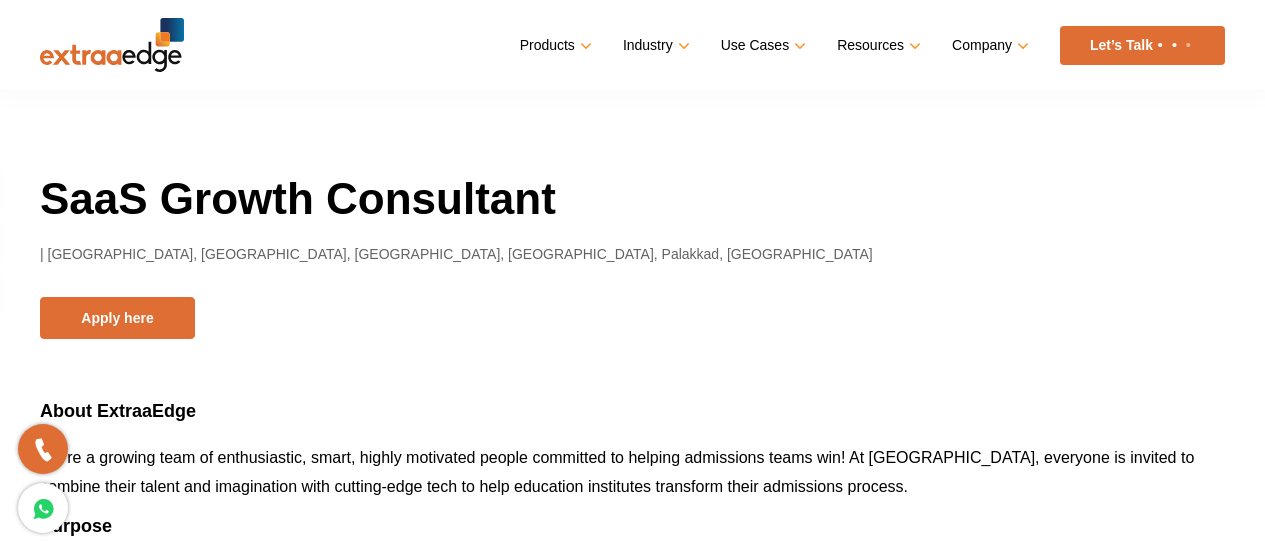 scroll, scrollTop: 0, scrollLeft: 0, axis: both 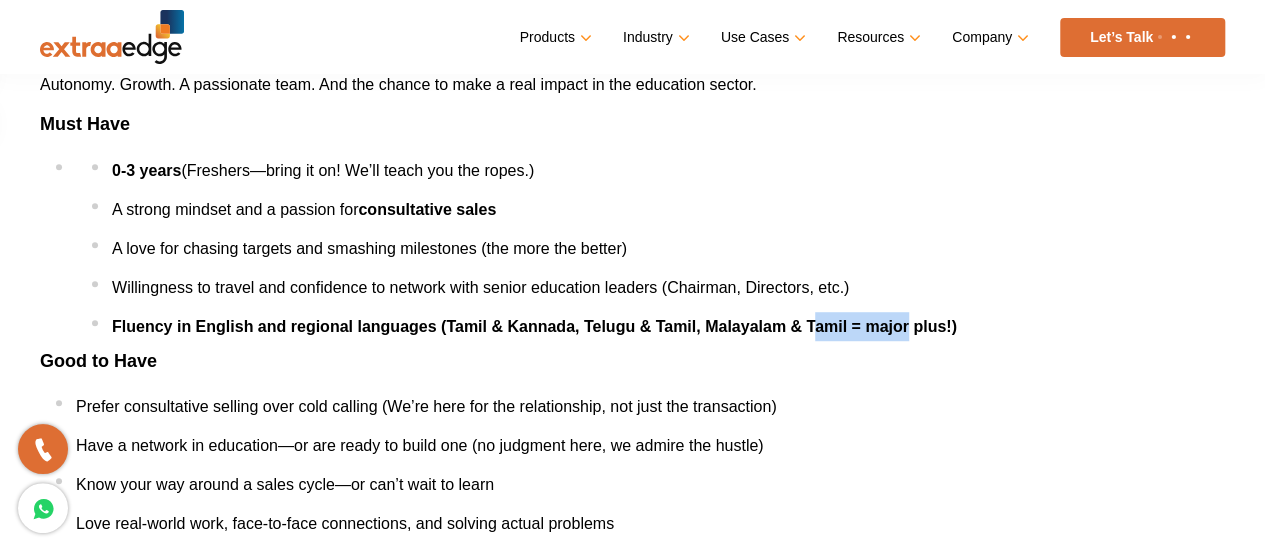 drag, startPoint x: 816, startPoint y: 323, endPoint x: 908, endPoint y: 335, distance: 92.779305 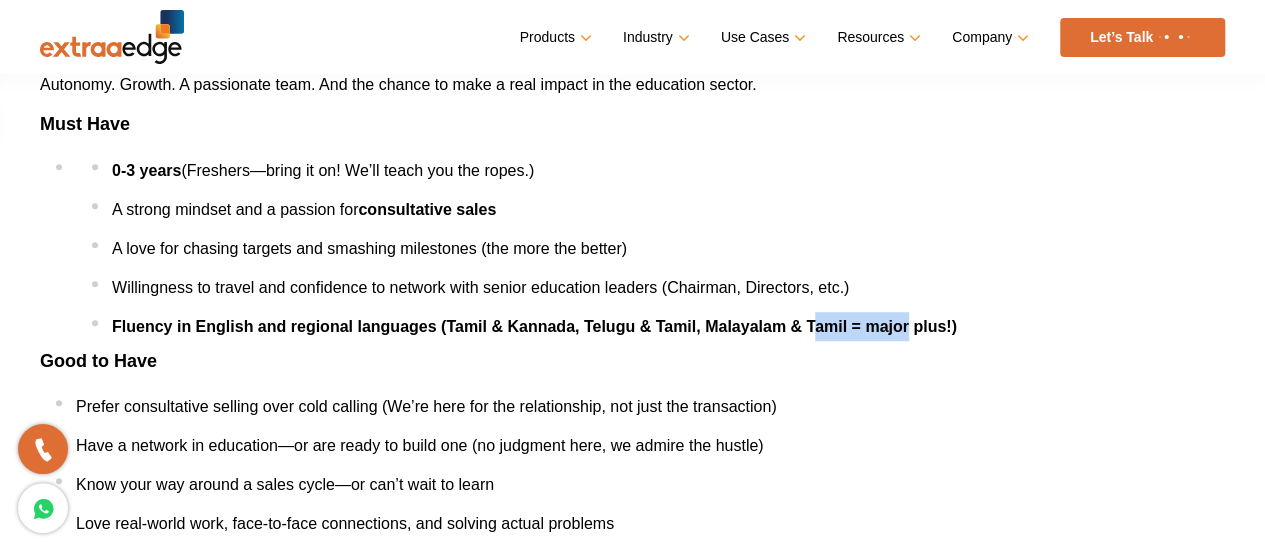 click on "Fluency in English and regional languages (Tamil & Kannada, Telugu & Tamil, Malayalam & Tamil = major plus!)" at bounding box center (658, 326) 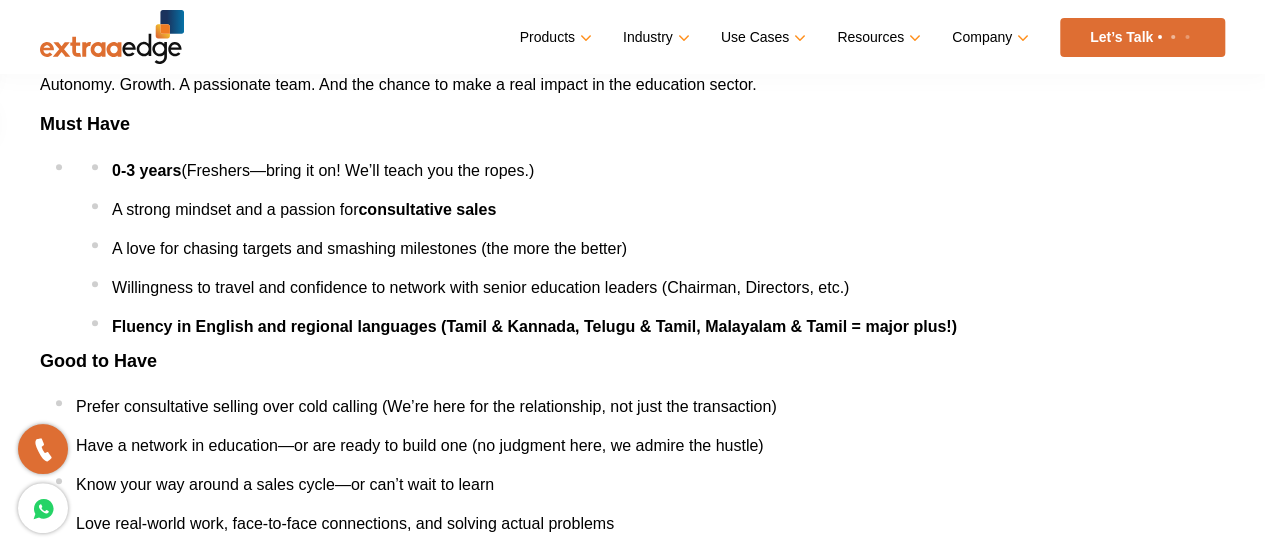 drag, startPoint x: 892, startPoint y: 356, endPoint x: 841, endPoint y: 332, distance: 56.364883 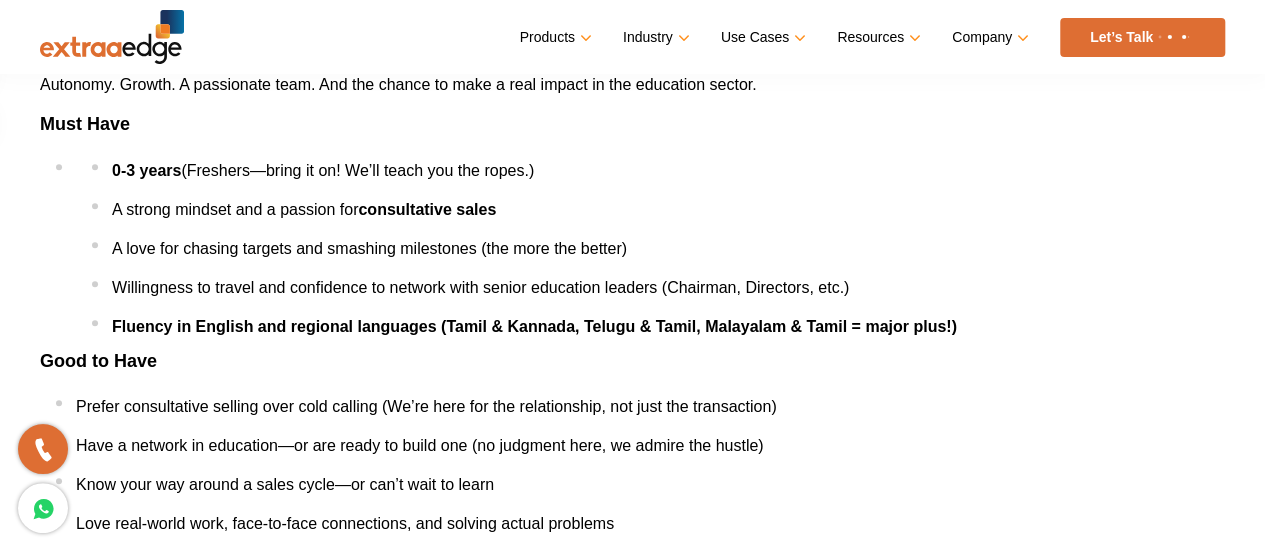 drag, startPoint x: 841, startPoint y: 332, endPoint x: 744, endPoint y: 377, distance: 106.929886 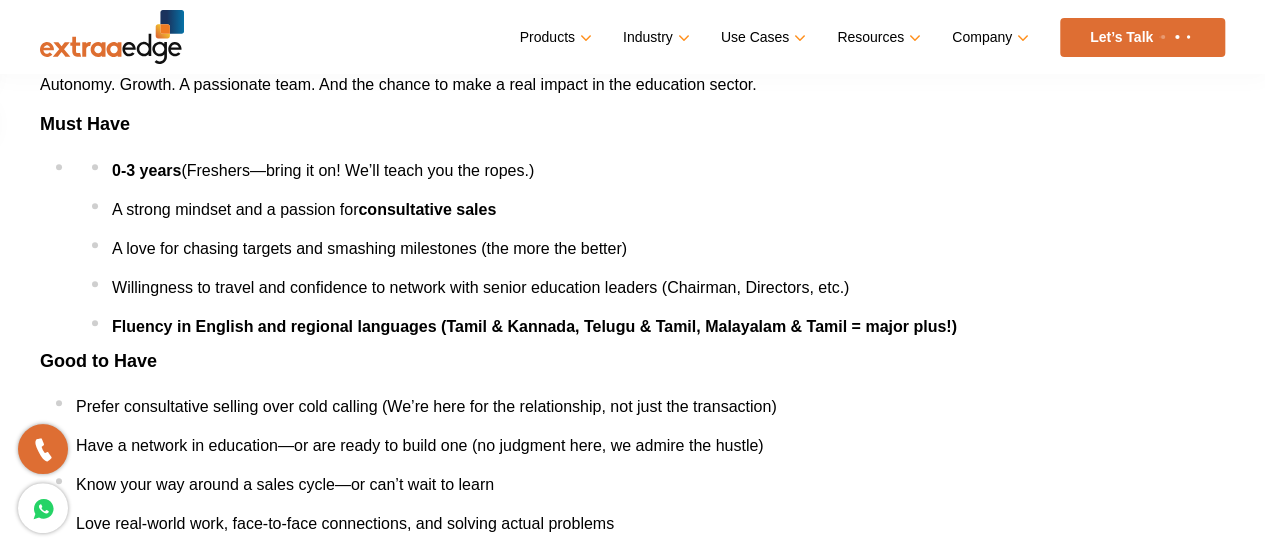 click on "About ExtraaEdge
We’re a growing team of enthusiastic, smart, highly motivated people committed to helping admissions teams win! At ExtraaEdge, everyone is invited to combine their talent and imagination with cutting-edge tech to help education institutes transform their admissions process.
Purpose
Autonomy. Growth. A passionate team. And the chance to make a real impact in the education sector.
Must Have
0-3 years  (Freshers—bring it on! We’ll teach you the ropes.)
A strong mindset and a passion for  consultative sales
A love for chasing targets and smashing milestones (the more the better)
Willingness to travel and confidence to network with senior education leaders (Chairman, Directors, etc.)
Fluency in English and regional languages (Tamil & Kannada, Telugu & Tamil, Malayalam & Tamil = major plus!)
Good to Have
Prefer consultative selling over cold calling (We’re here for the relationship, not just the transaction)
Your Mission" at bounding box center (632, 948) 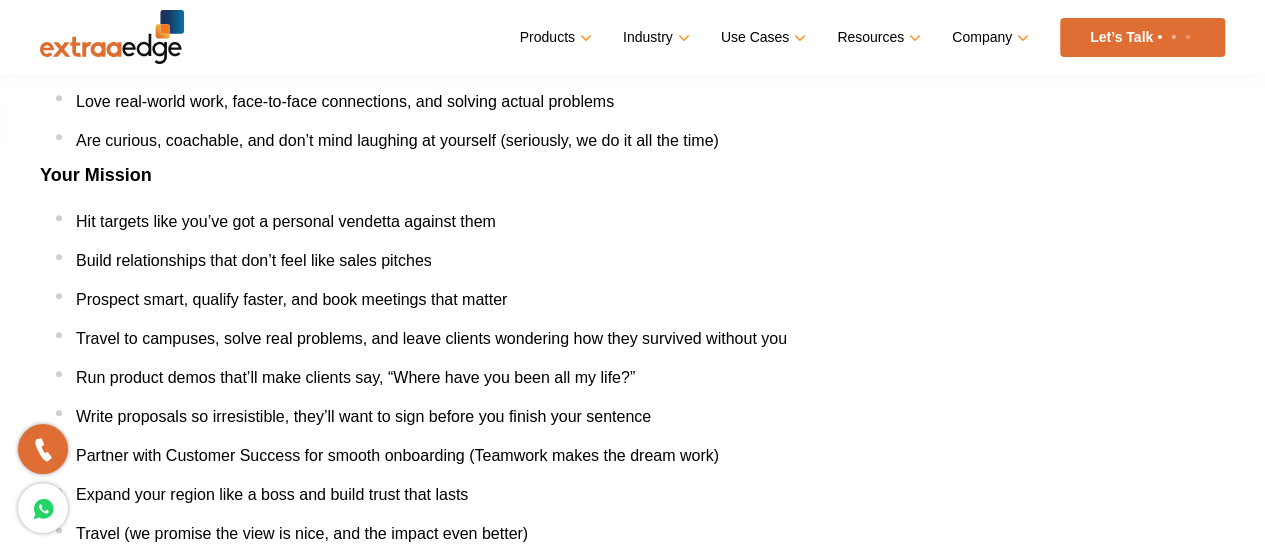 scroll, scrollTop: 910, scrollLeft: 0, axis: vertical 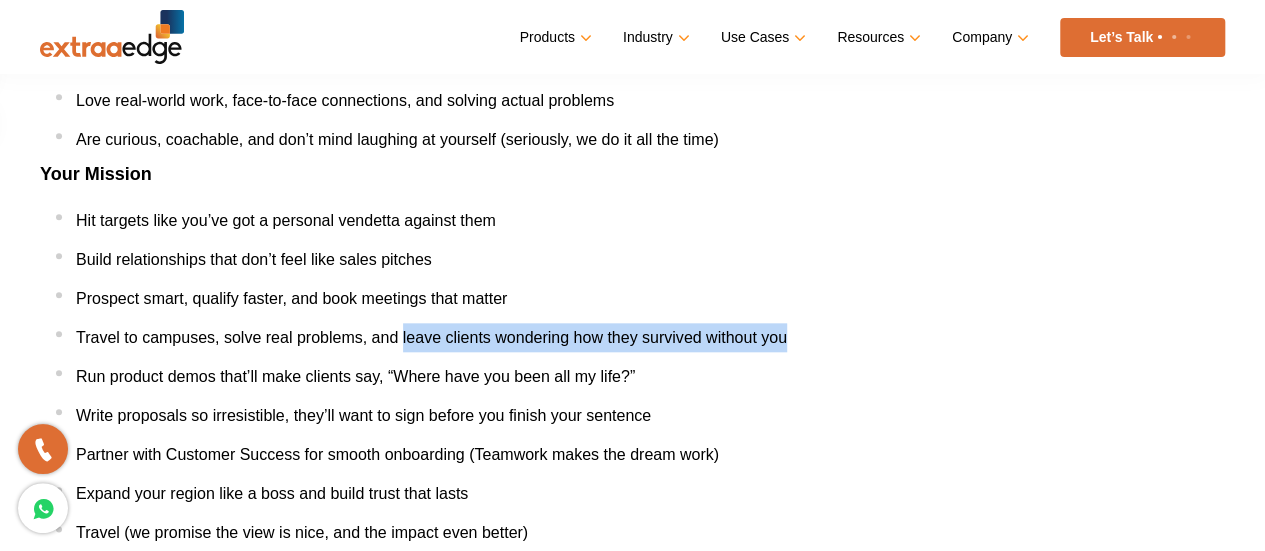 drag, startPoint x: 798, startPoint y: 329, endPoint x: 404, endPoint y: 335, distance: 394.0457 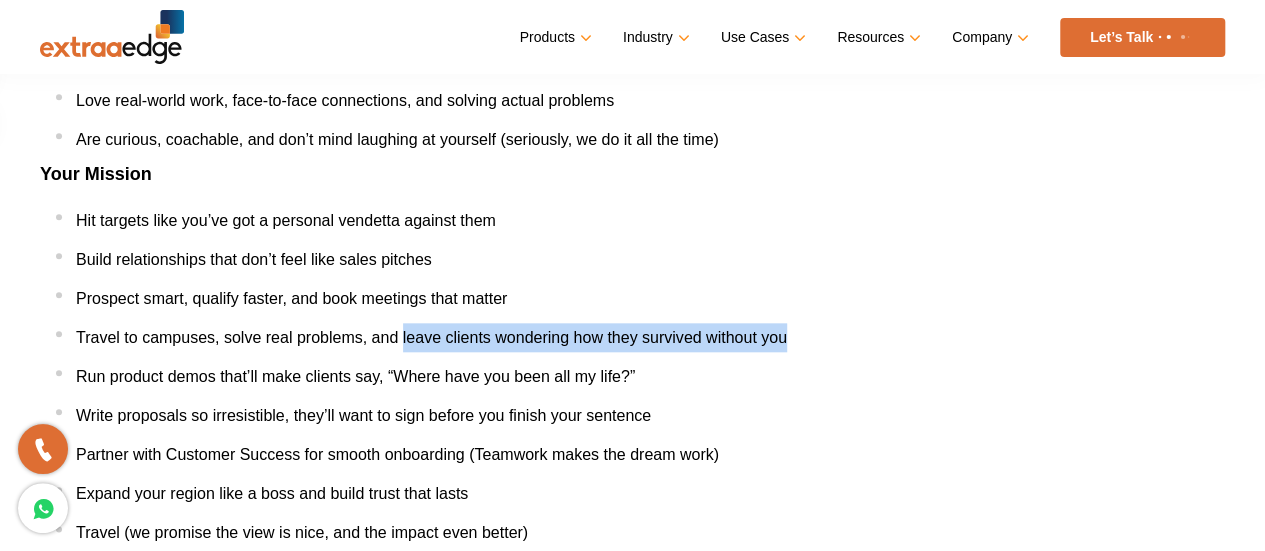 click on "Travel to campuses, solve real problems, and leave clients wondering how they survived without you" at bounding box center (640, 337) 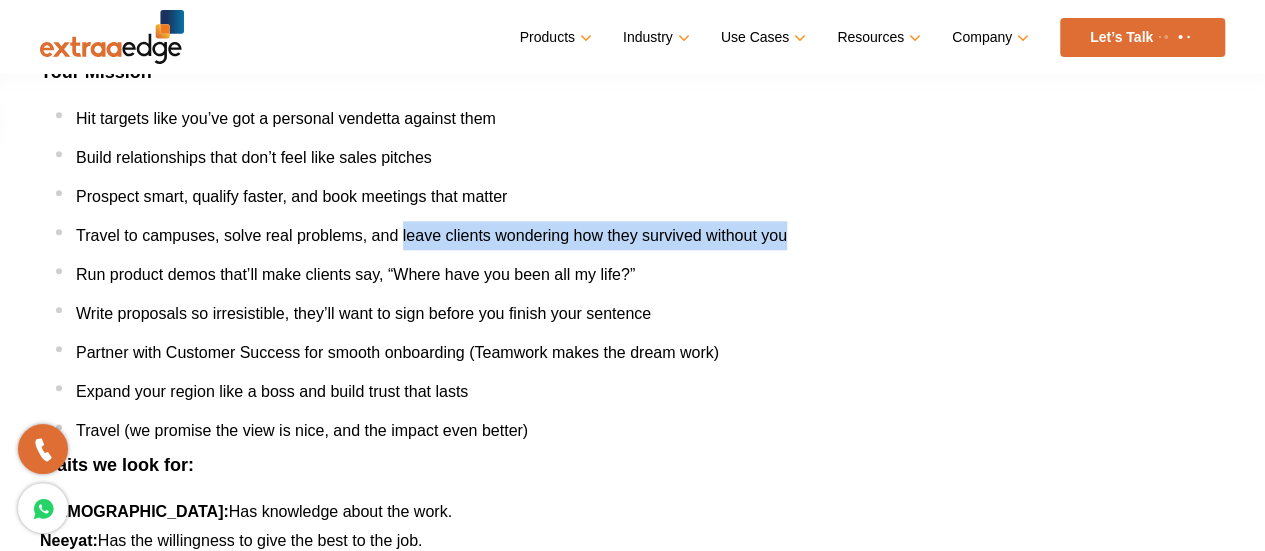 scroll, scrollTop: 1013, scrollLeft: 0, axis: vertical 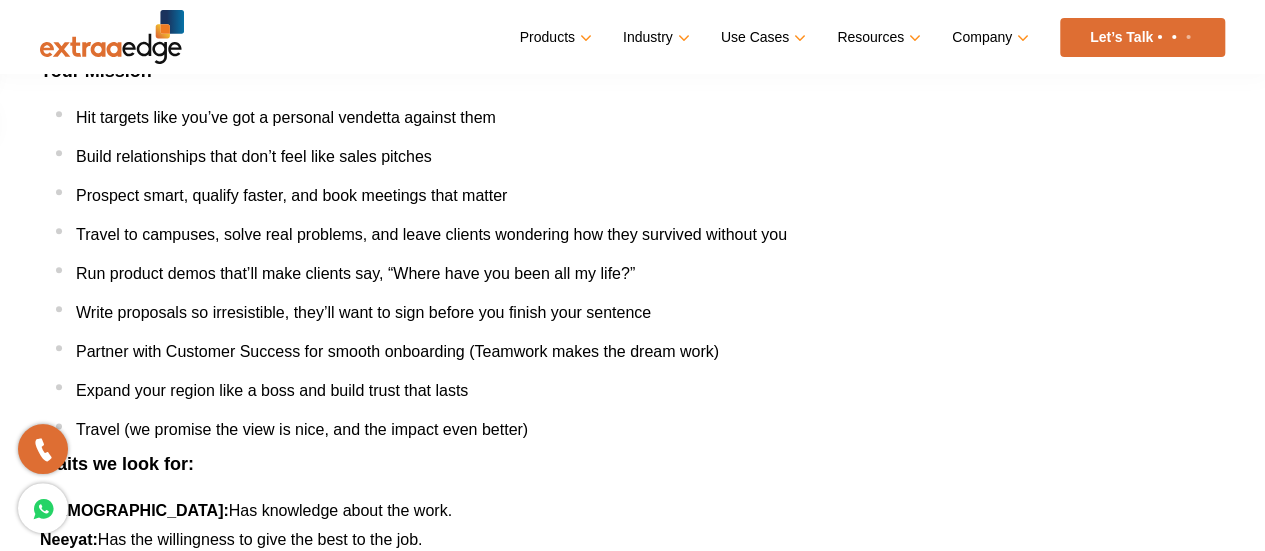 click on "Write proposals so irresistible, they’ll want to sign before you finish your sentence" at bounding box center (640, 312) 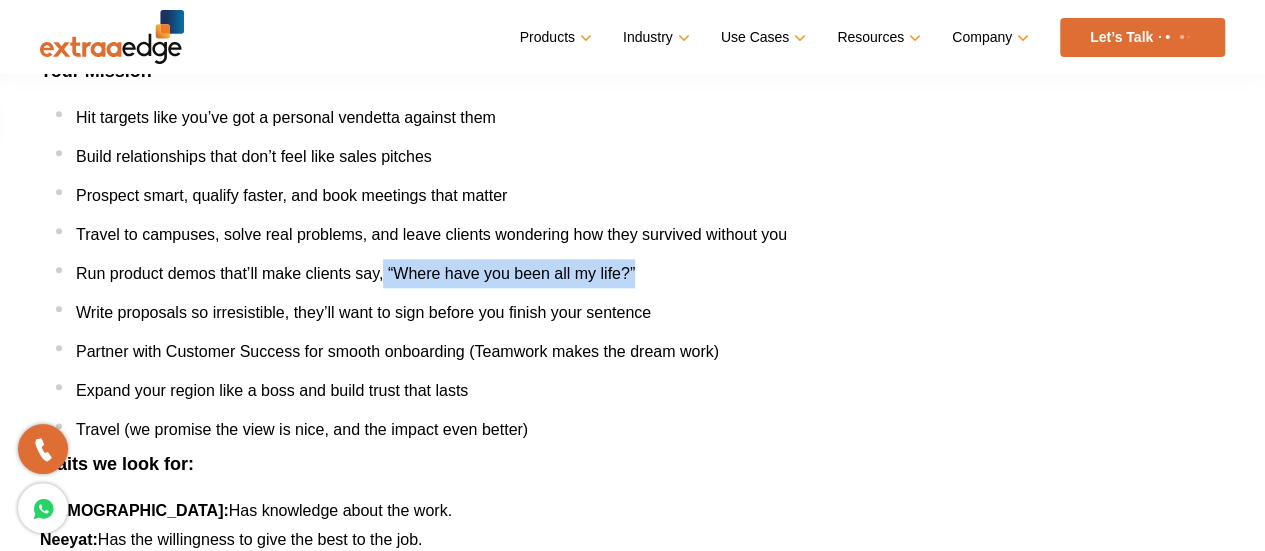drag, startPoint x: 640, startPoint y: 267, endPoint x: 383, endPoint y: 267, distance: 257 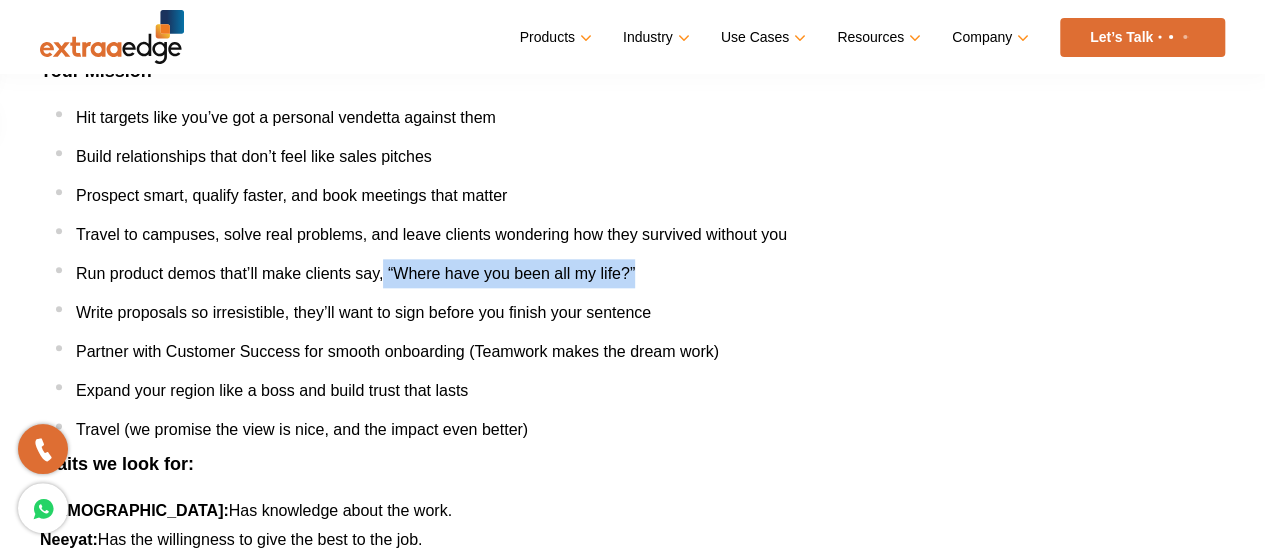 click on "Run product demos that’ll make clients say, “Where have you been all my life?”" at bounding box center [640, 273] 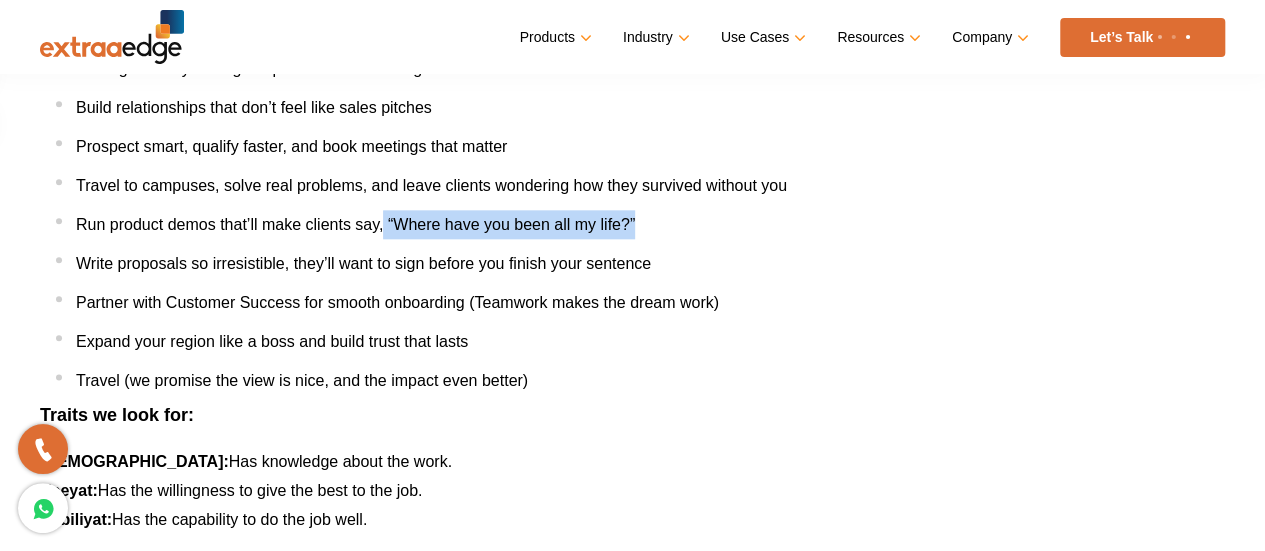 scroll, scrollTop: 1063, scrollLeft: 0, axis: vertical 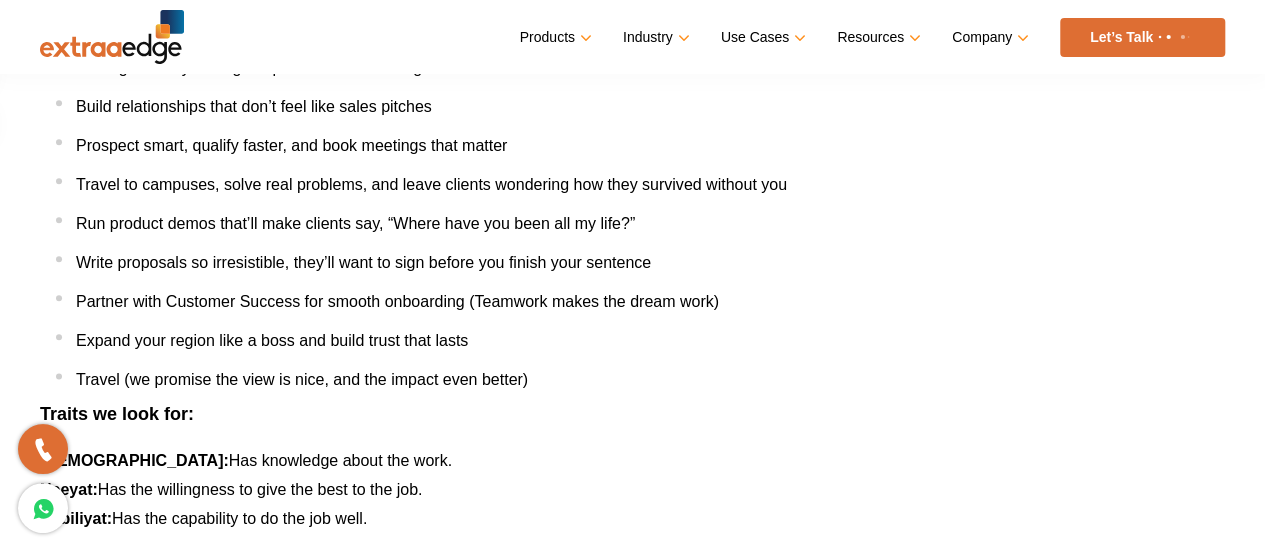 click on "Travel (we promise the view is nice, and the impact even better)" at bounding box center (640, 379) 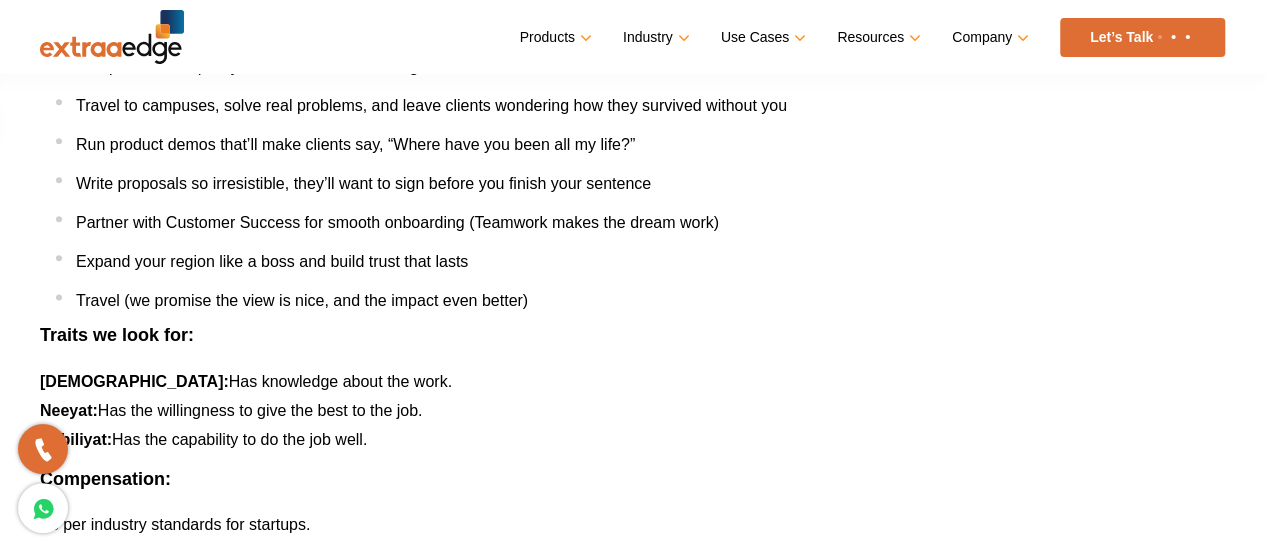 scroll, scrollTop: 1146, scrollLeft: 0, axis: vertical 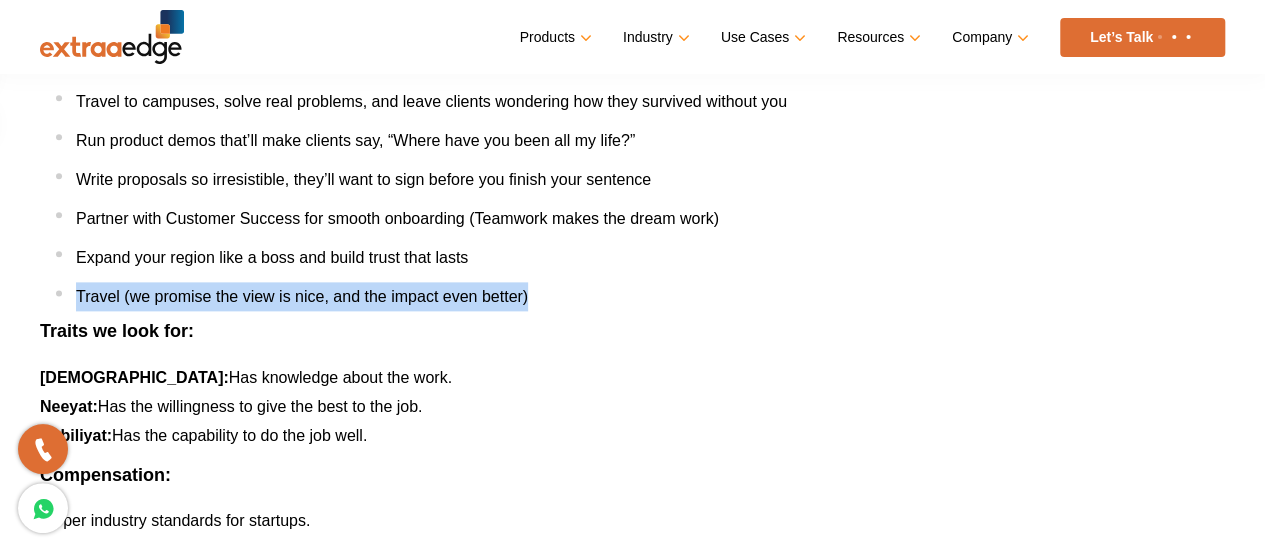 drag, startPoint x: 541, startPoint y: 289, endPoint x: 15, endPoint y: 292, distance: 526.00854 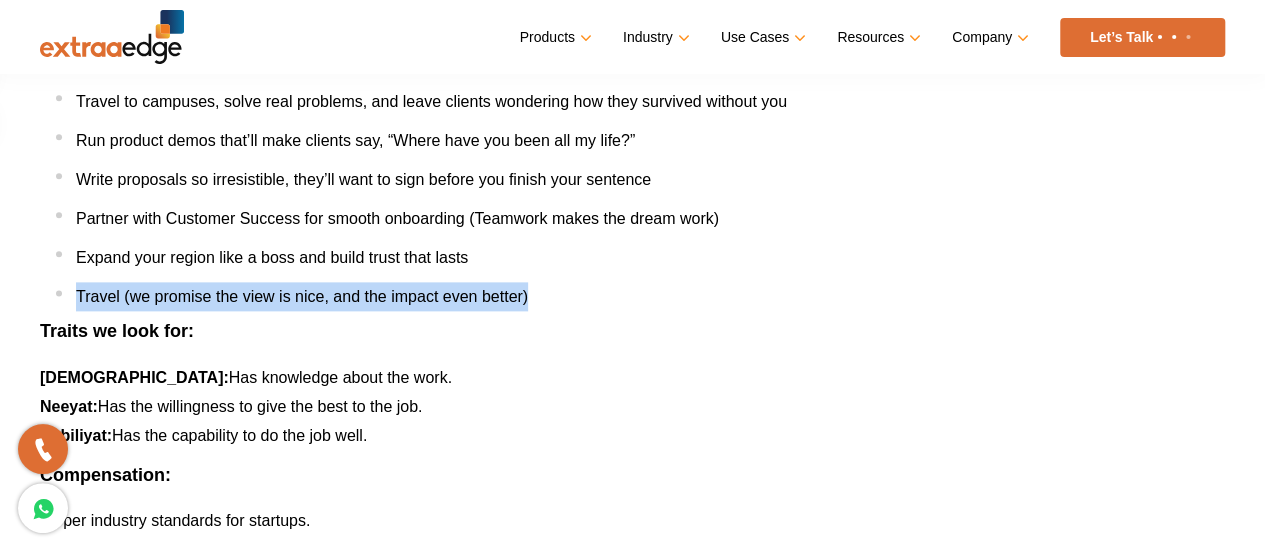 click on "SaaS Growth Consultant
| Chennai, Coimbatore, Mangalore, Nellore, Palakkad, Wayanad
Apply here
About ExtraaEdge
We’re a growing team of enthusiastic, smart, highly motivated people committed to helping admissions teams win! At ExtraaEdge, everyone is invited to combine their talent and imagination with cutting-edge tech to help education institutes transform their admissions process.
Purpose
Autonomy. Growth. A passionate team. And the chance to make a real impact in the education sector.
Must Have
0-3 years  (Freshers—bring it on! We’ll teach you the ropes.)
A strong mindset and a passion for  consultative sales
A love for chasing targets and smashing milestones (the more the better)
Willingness to travel and confidence to network with senior education leaders (Chairman, Directors, etc.)
Good to Have
Your Mission
Samajh:" at bounding box center [632, 174] 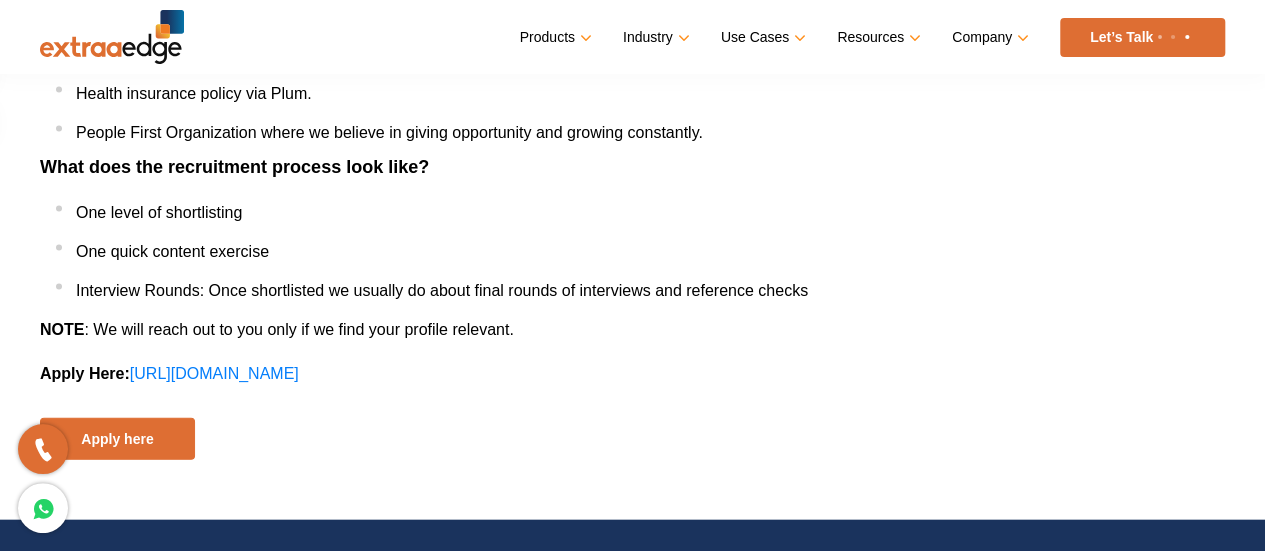 scroll, scrollTop: 2012, scrollLeft: 0, axis: vertical 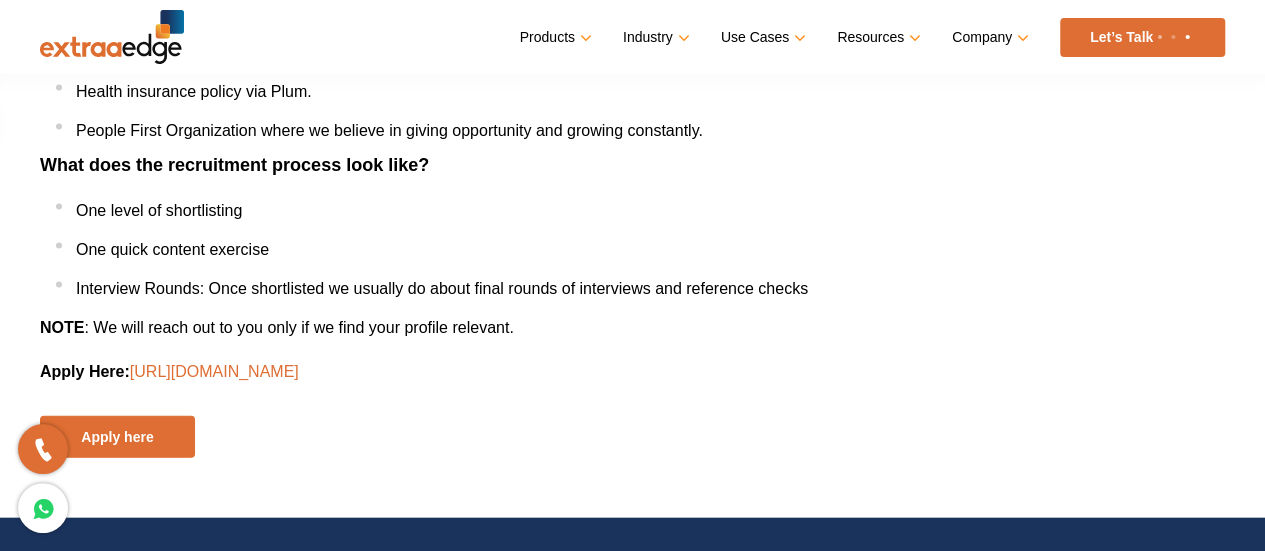 click on "https://docs.google.com/forms/d/1jT0etqW9_wjp16yV1Ro4CW9jqDF68wfegzpu7STiwkc/edit" at bounding box center (214, 371) 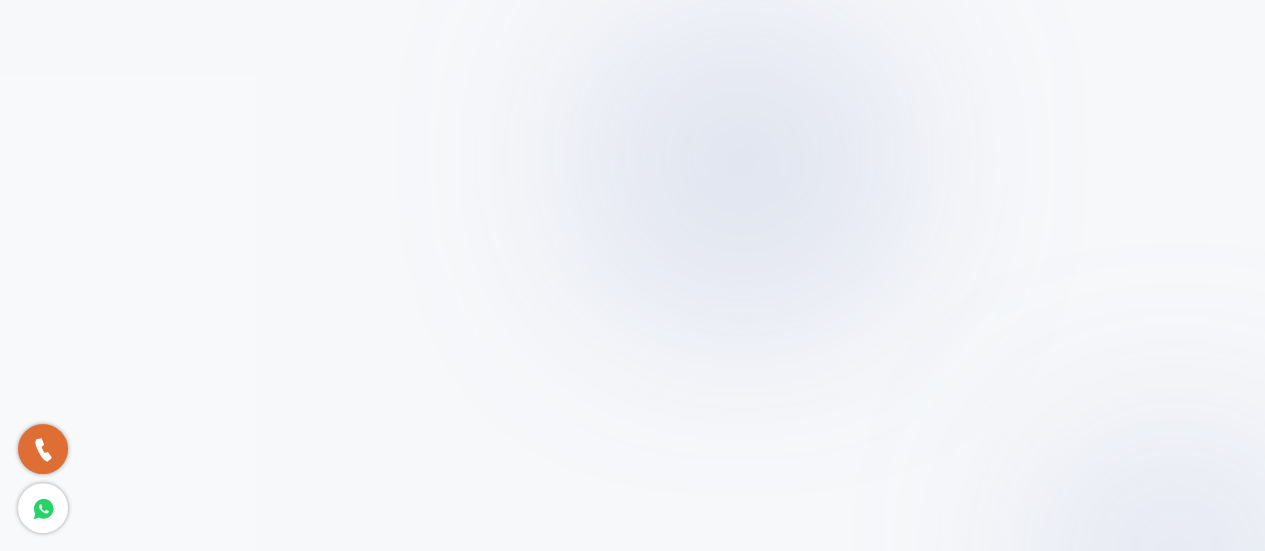 scroll, scrollTop: 0, scrollLeft: 0, axis: both 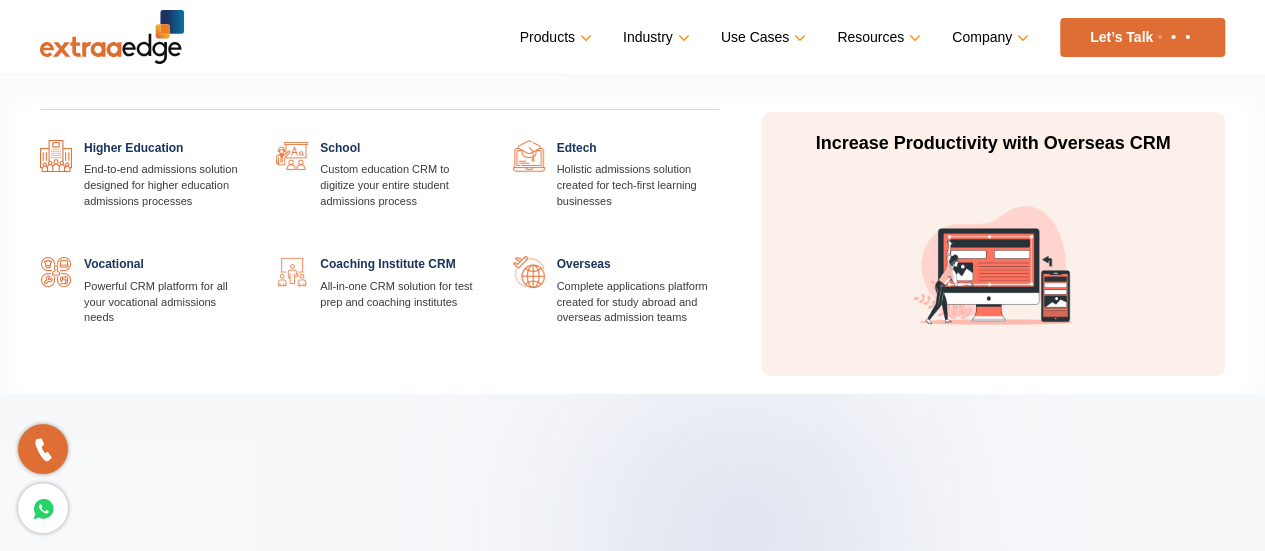 click at bounding box center (483, 140) 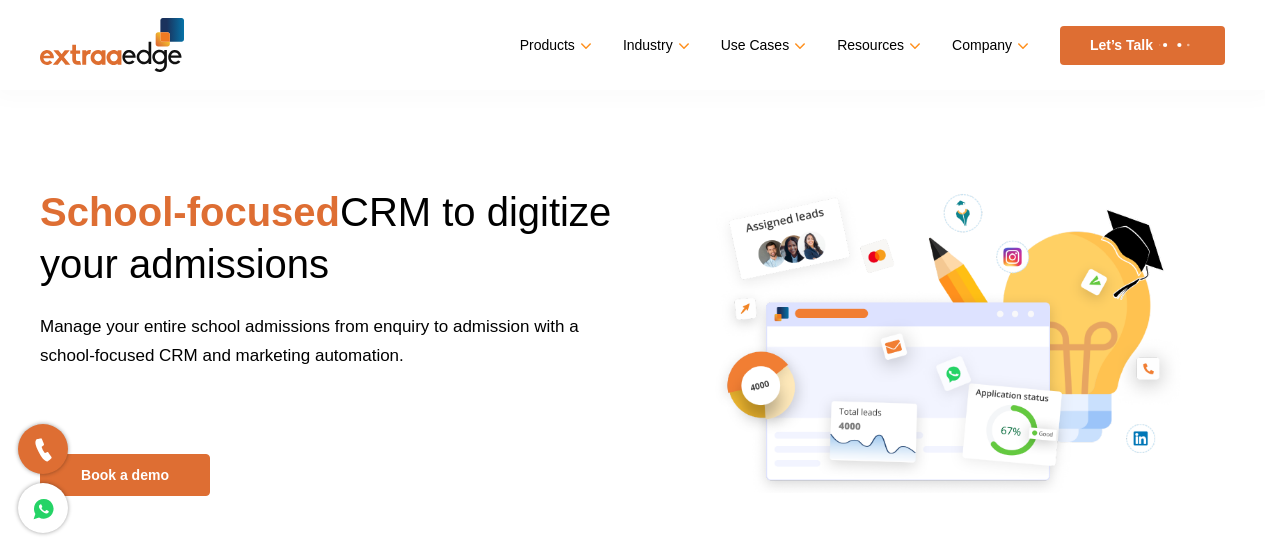 scroll, scrollTop: 0, scrollLeft: 0, axis: both 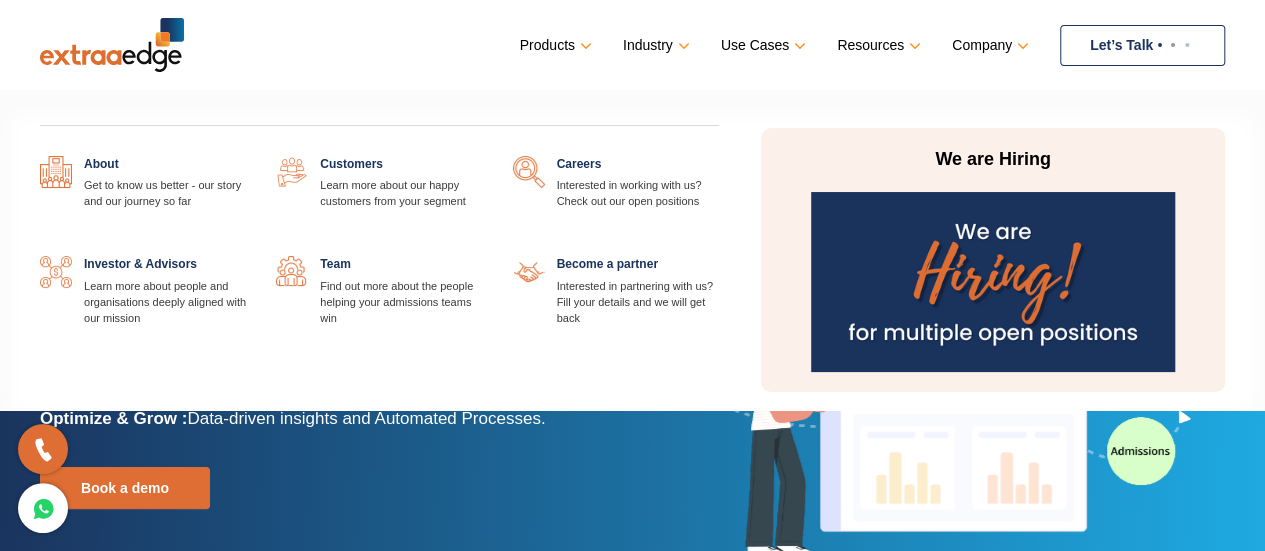 click at bounding box center (483, 256) 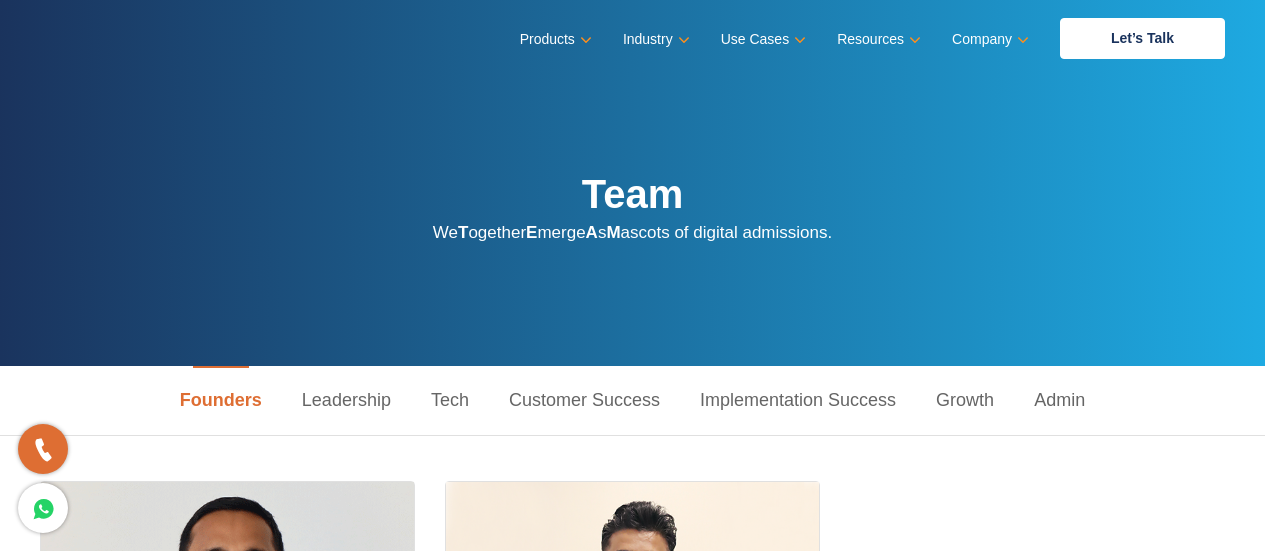 scroll, scrollTop: 0, scrollLeft: 0, axis: both 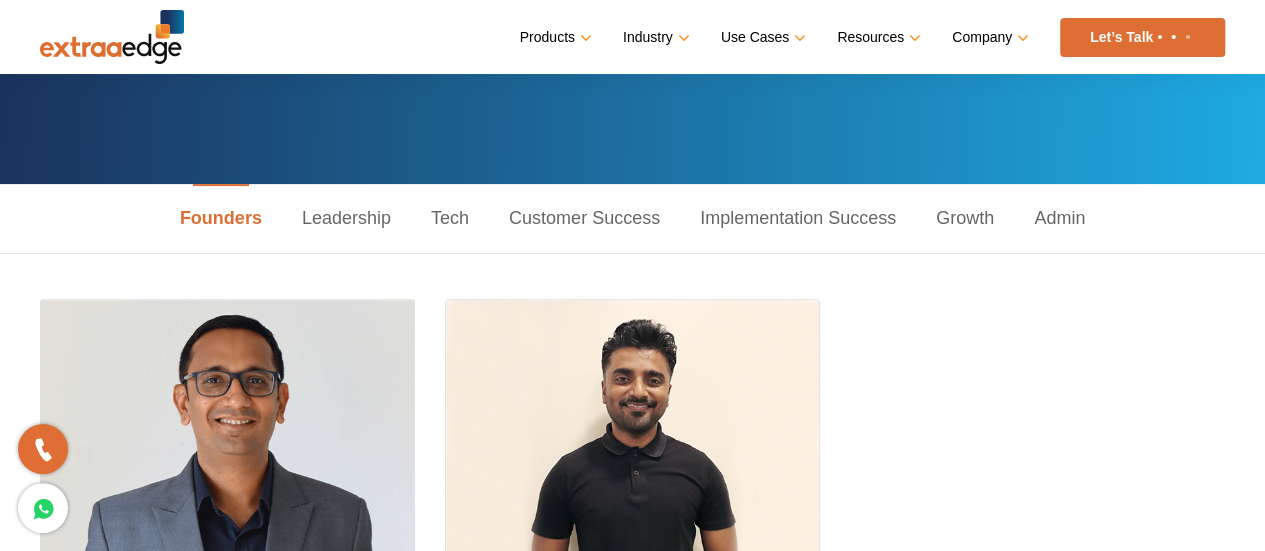 click on "Growth" at bounding box center [965, 218] 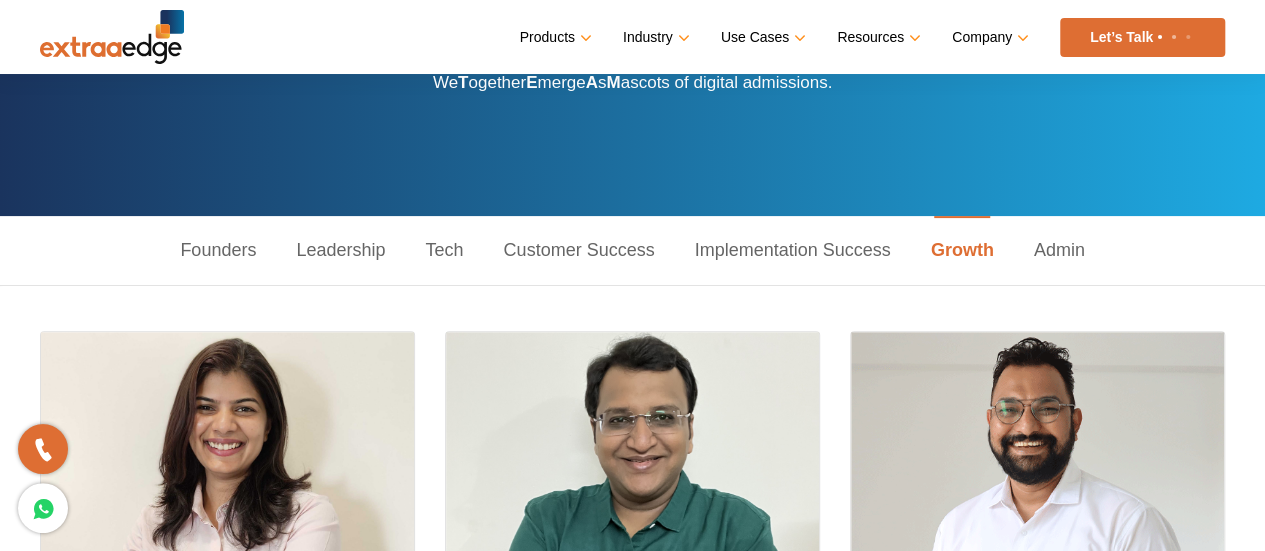 scroll, scrollTop: 0, scrollLeft: 0, axis: both 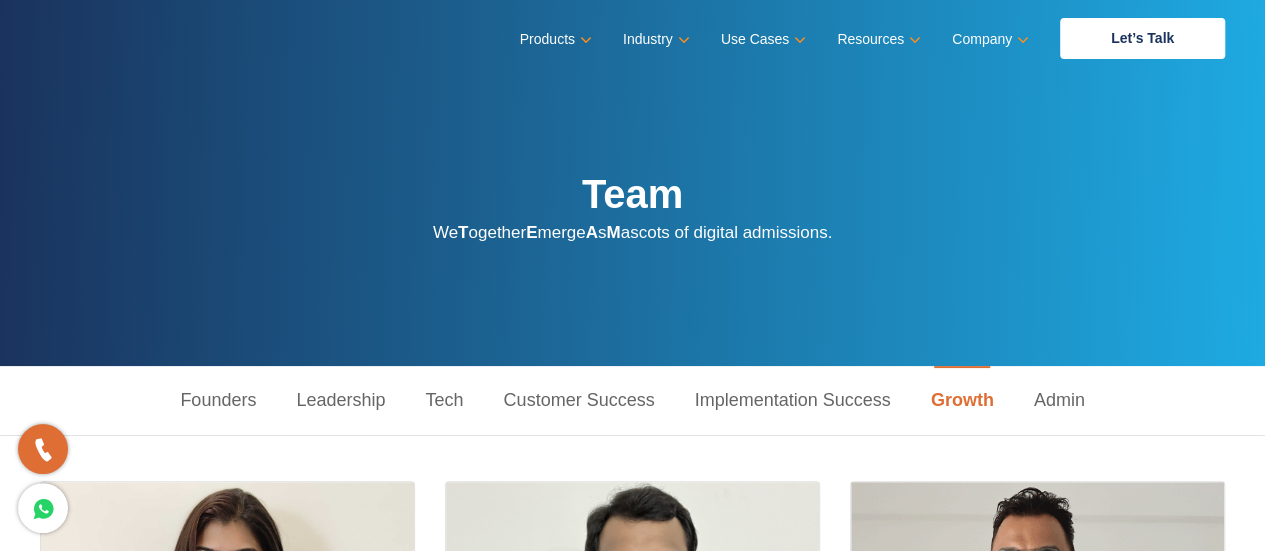 click on "Implementation Success" at bounding box center (793, 400) 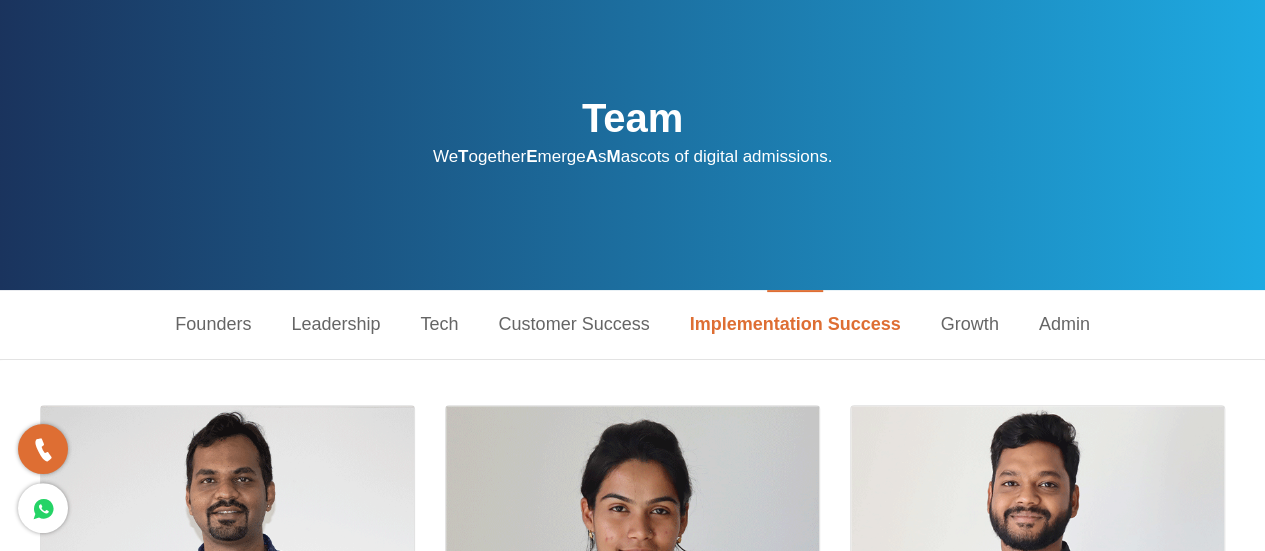 scroll, scrollTop: 0, scrollLeft: 0, axis: both 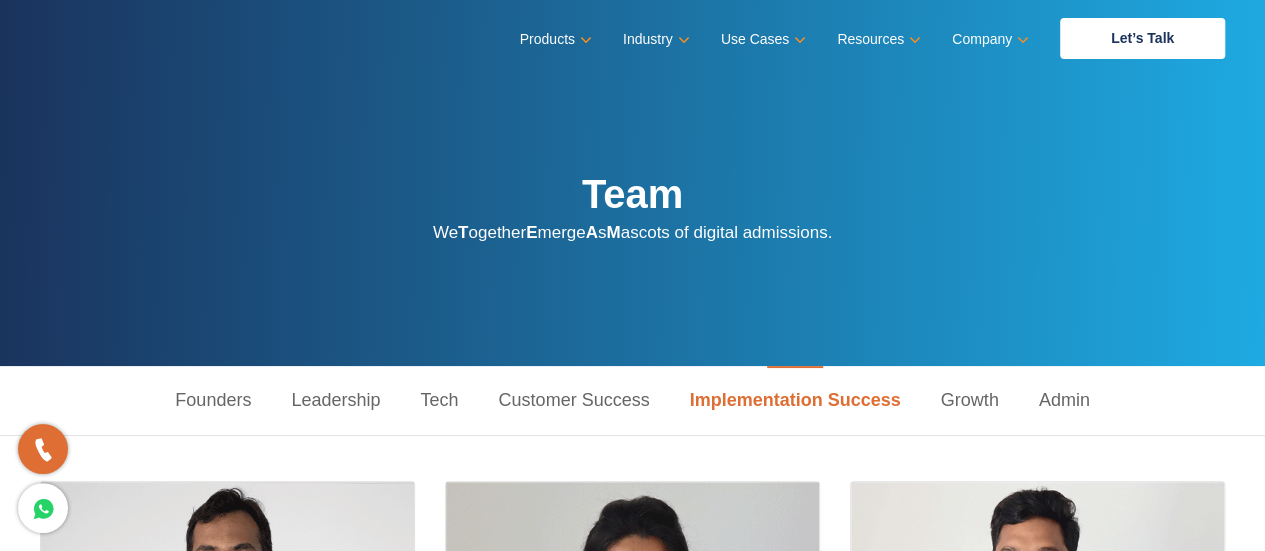 click on "Customer Success" at bounding box center [573, 400] 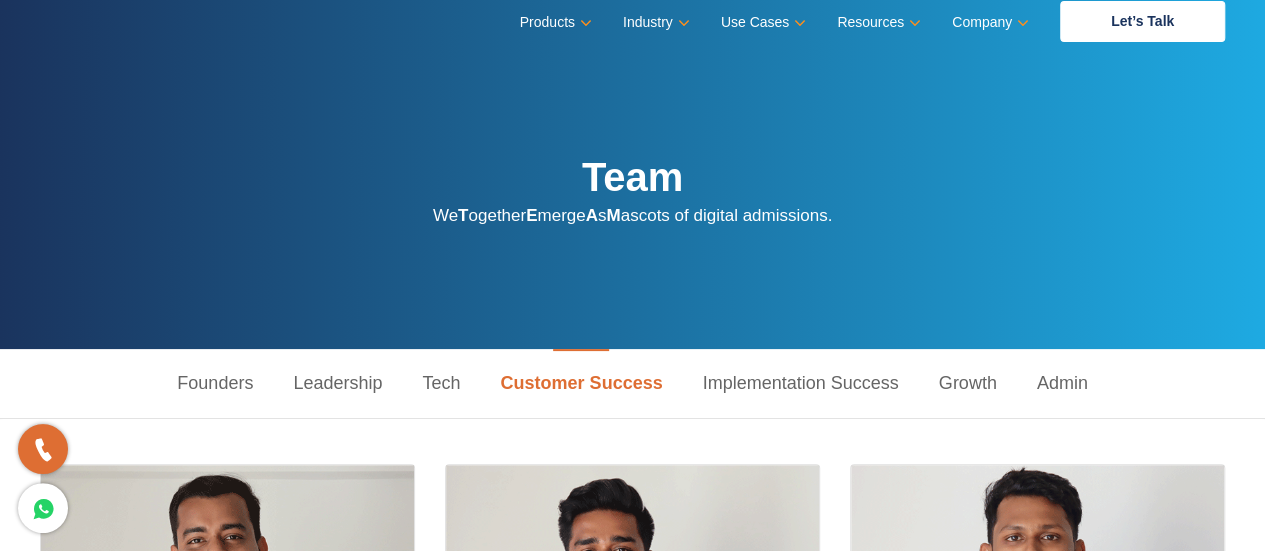 scroll, scrollTop: 14, scrollLeft: 0, axis: vertical 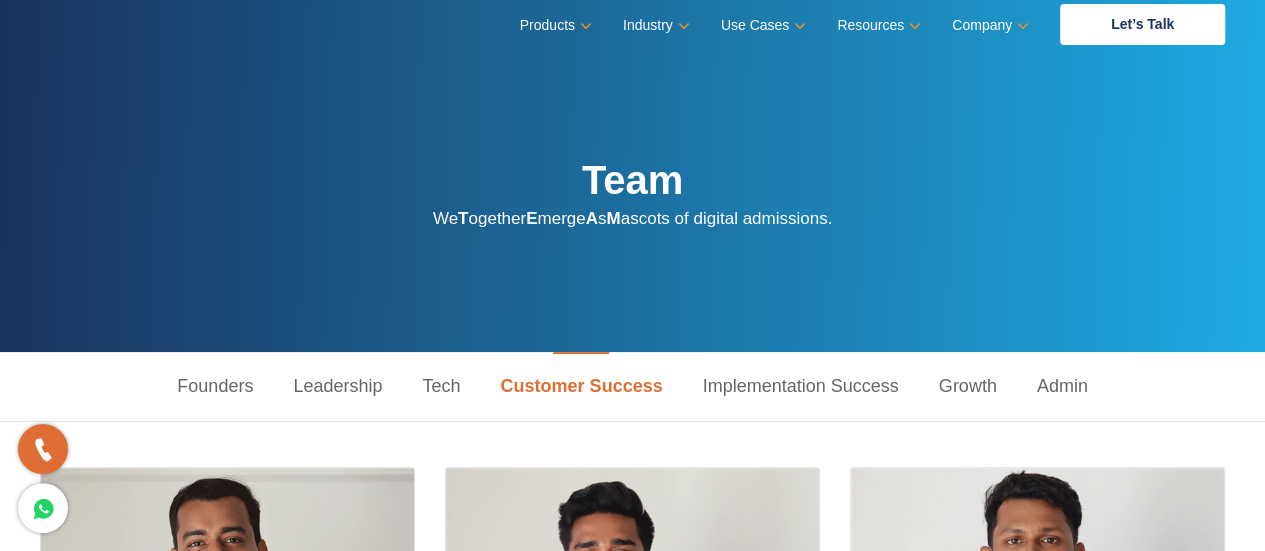 click on "Leadership" at bounding box center (337, 386) 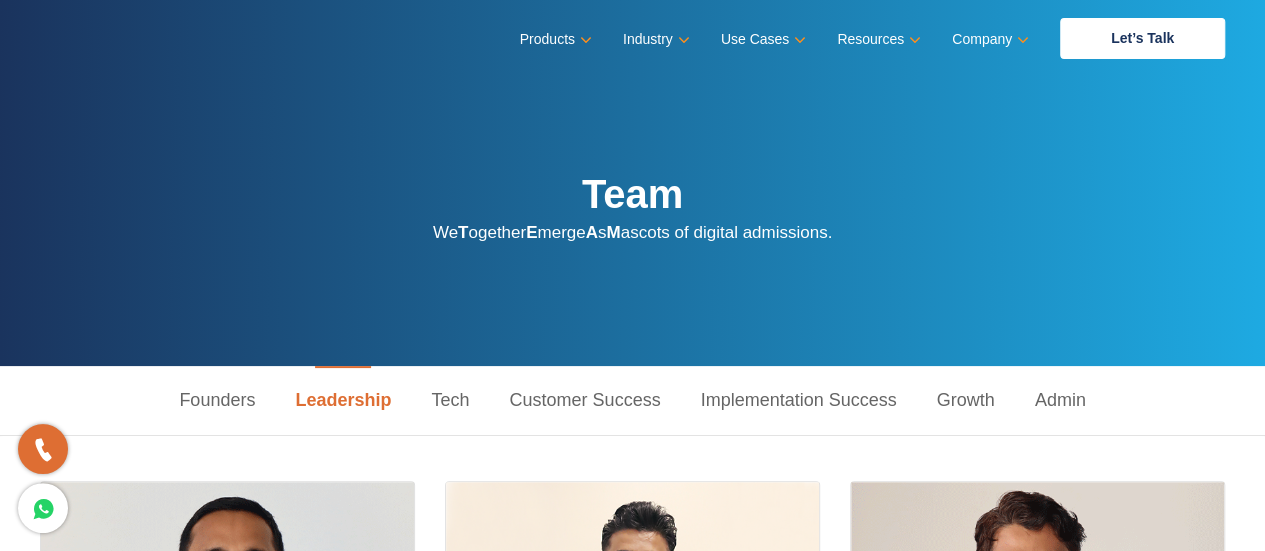 scroll, scrollTop: 179, scrollLeft: 0, axis: vertical 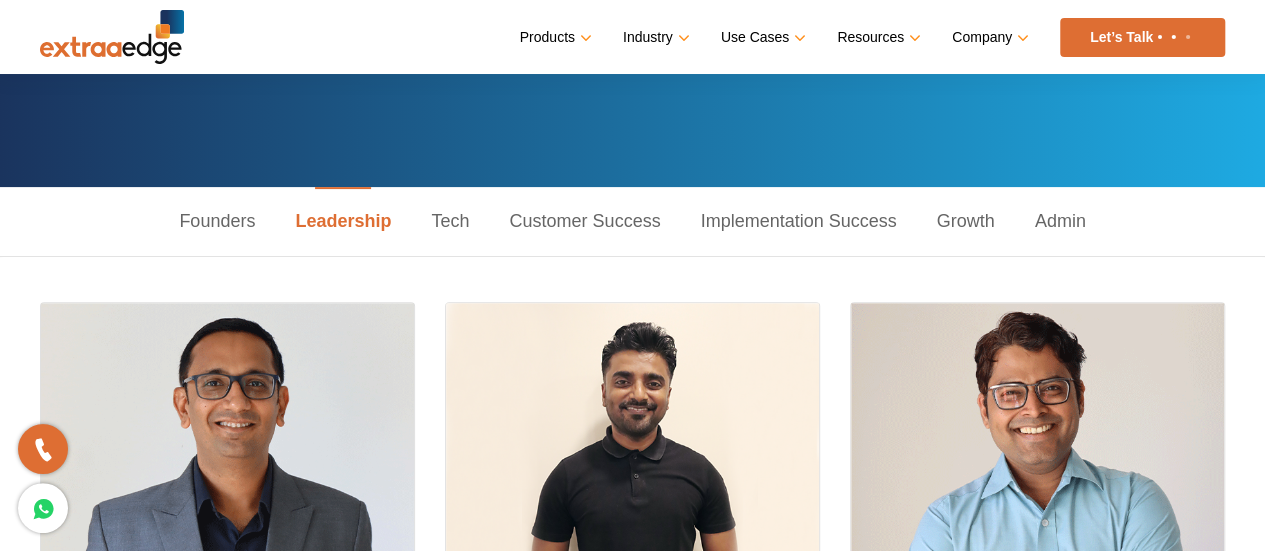 click on "Growth" at bounding box center [966, 221] 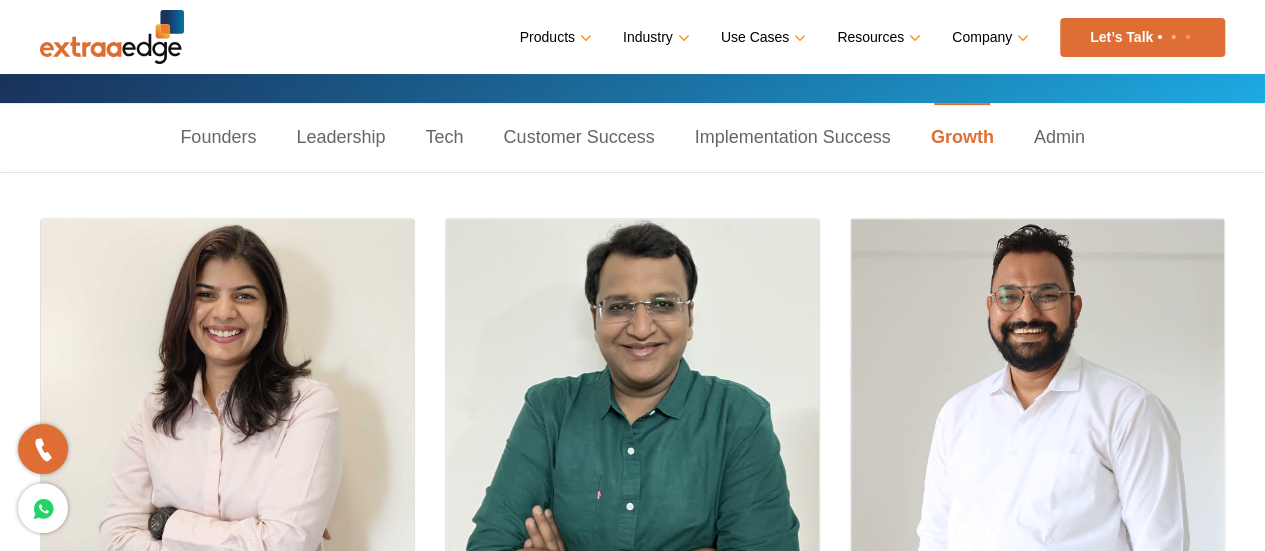scroll, scrollTop: 257, scrollLeft: 0, axis: vertical 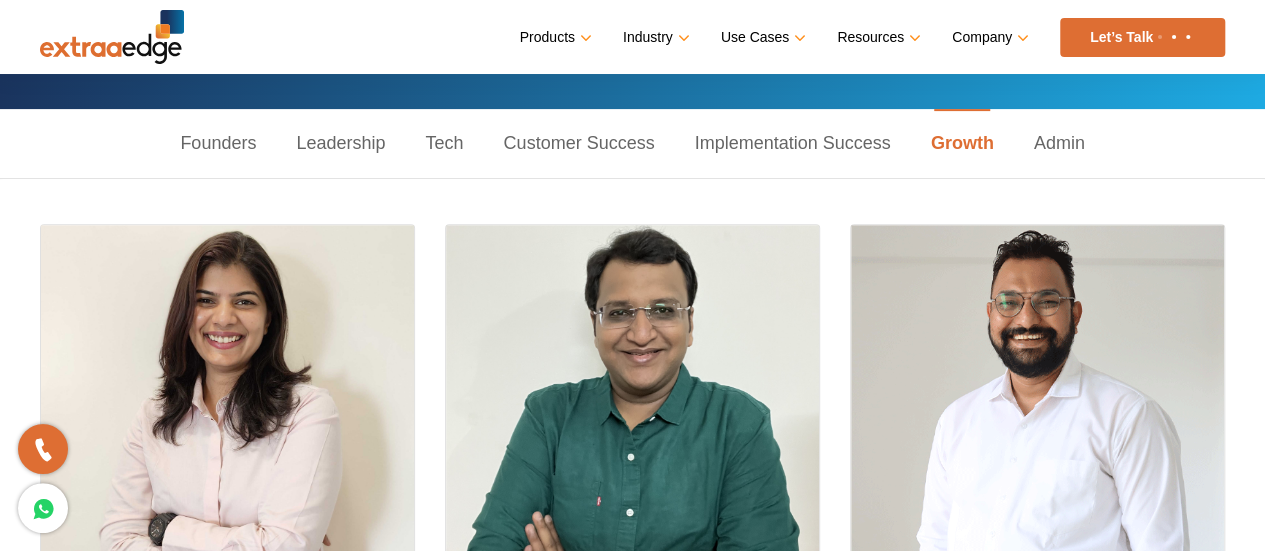 click on "Leadership" at bounding box center (340, 143) 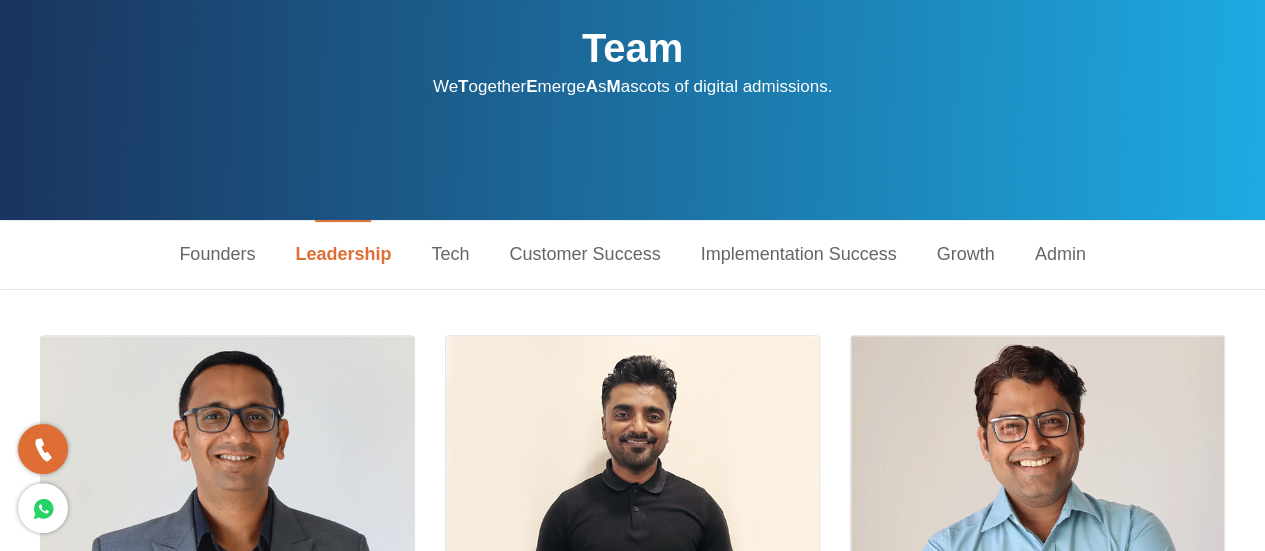 scroll, scrollTop: 0, scrollLeft: 0, axis: both 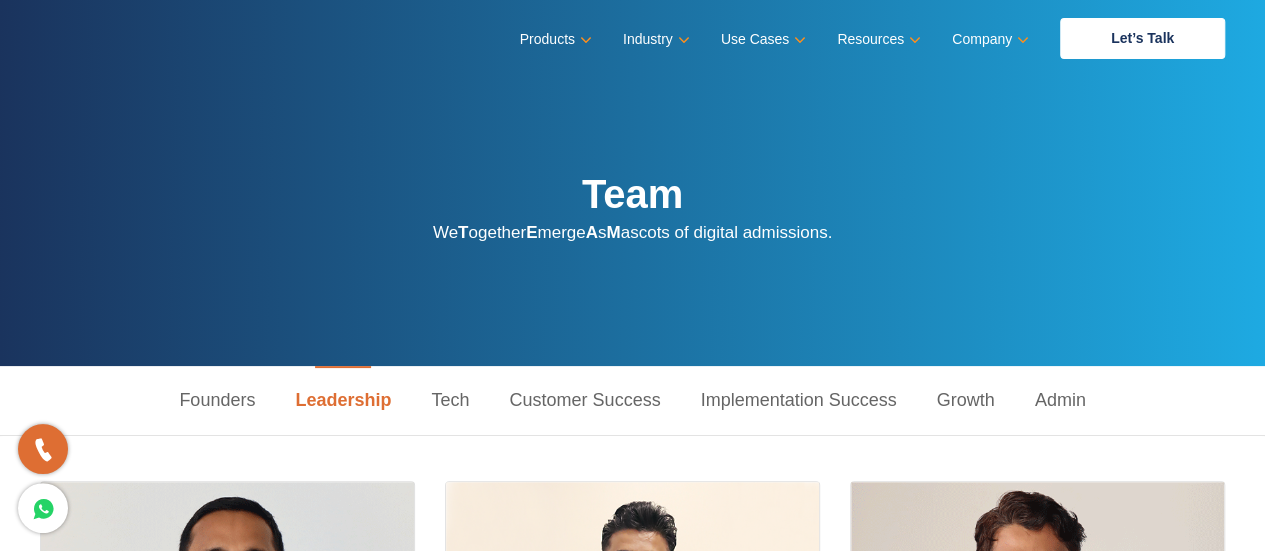 click on "Founders" at bounding box center [217, 400] 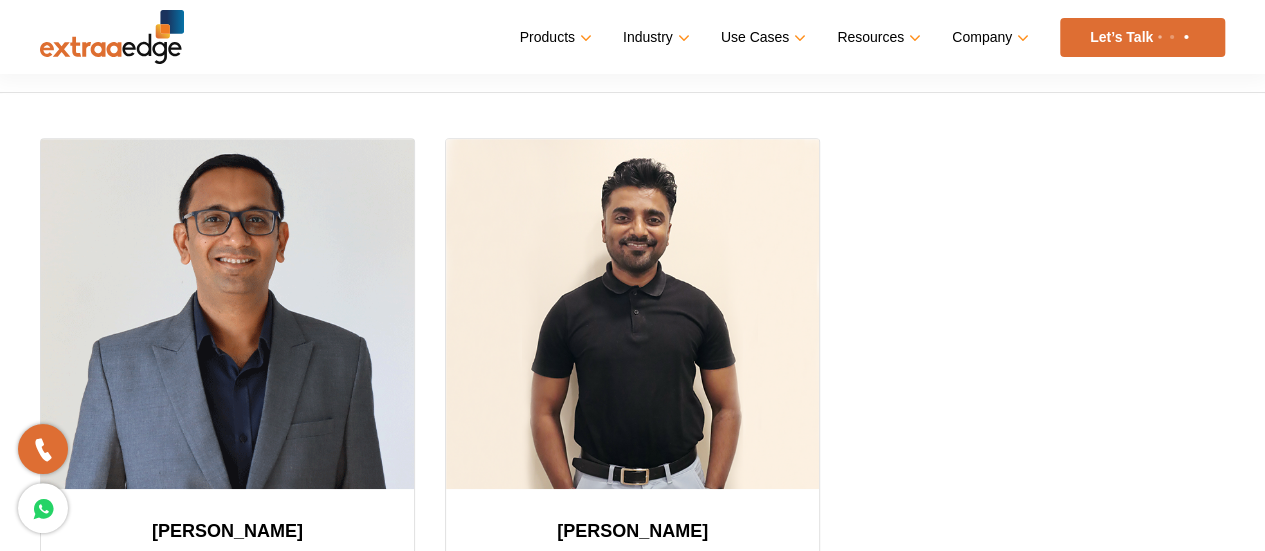 scroll, scrollTop: 342, scrollLeft: 0, axis: vertical 